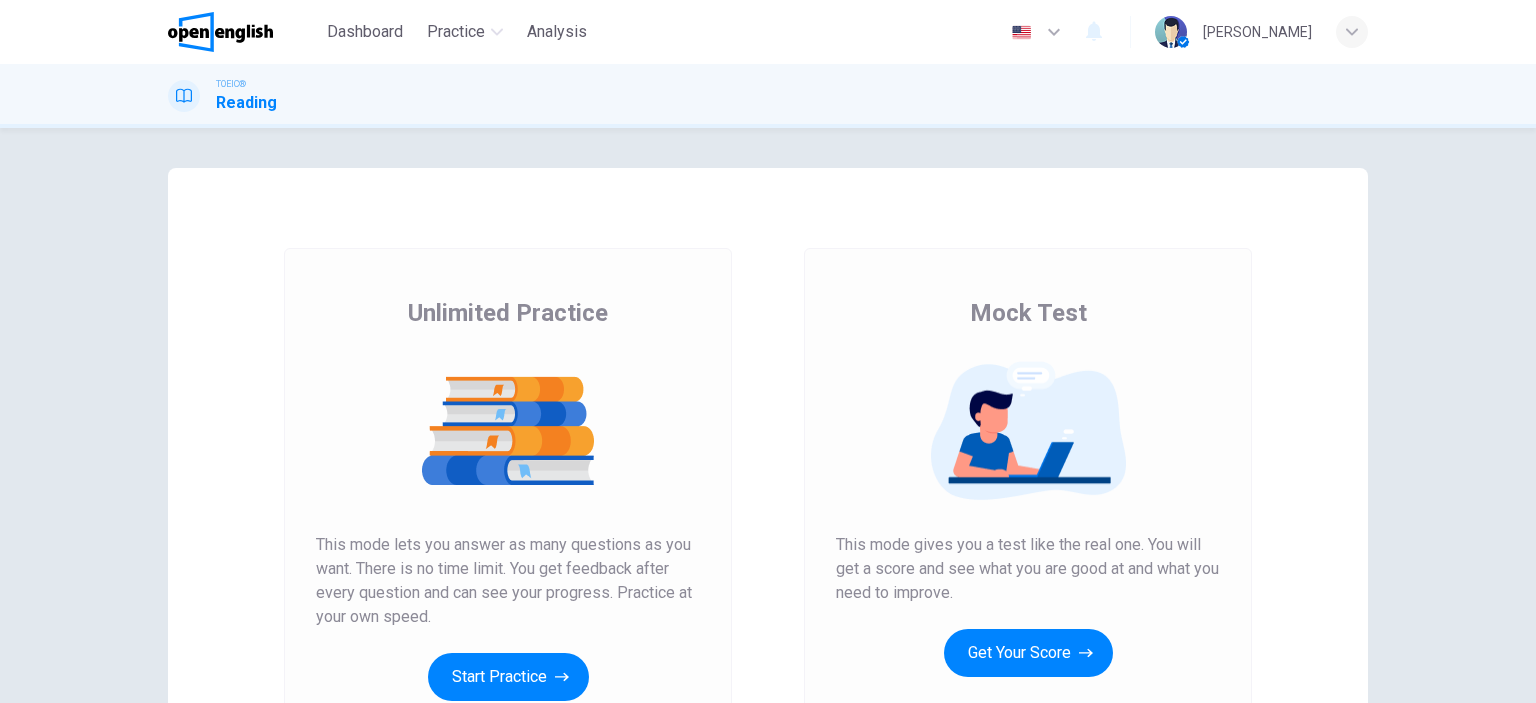 scroll, scrollTop: 0, scrollLeft: 0, axis: both 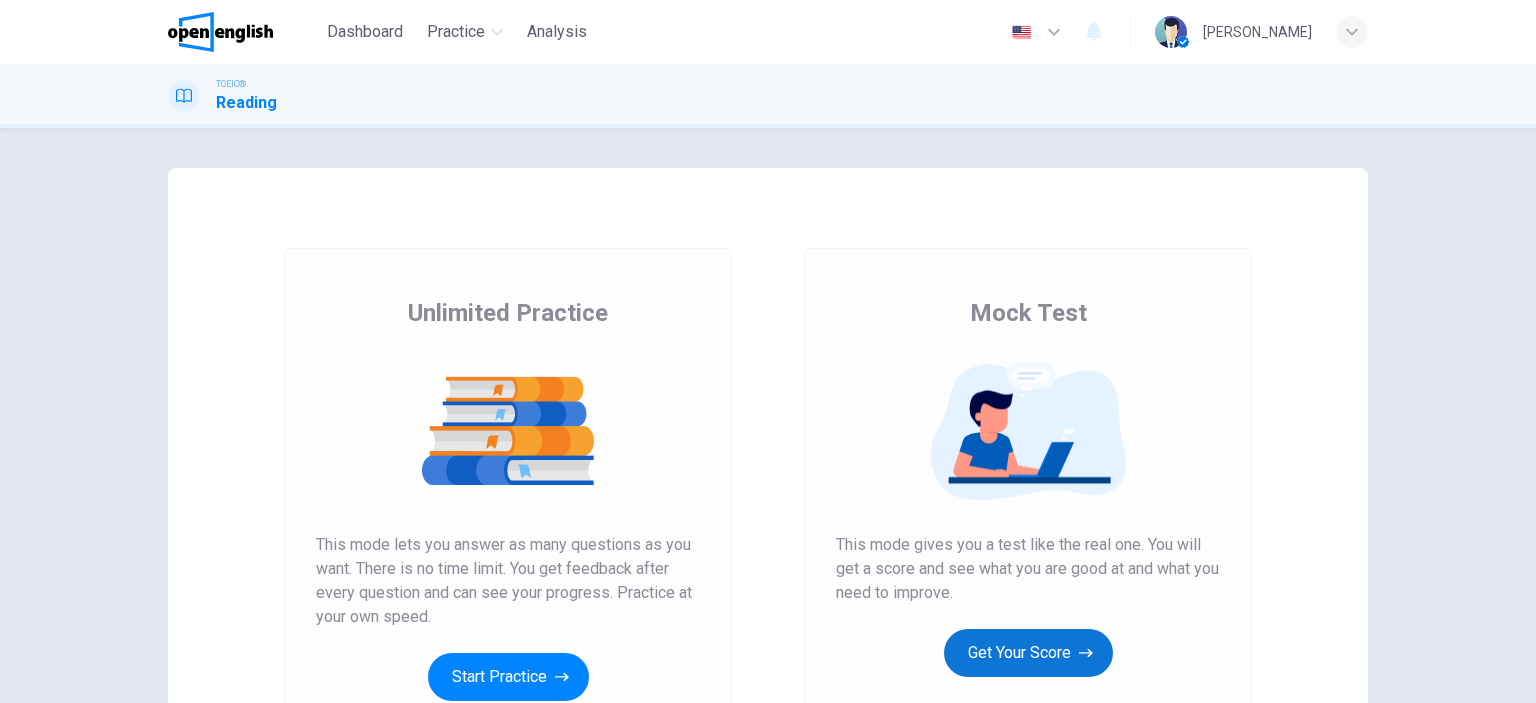 click on "Get Your Score" at bounding box center [1028, 653] 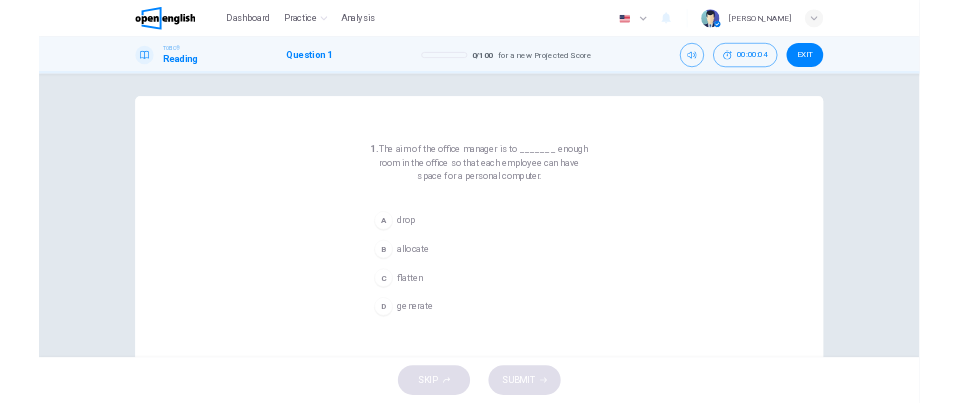 scroll, scrollTop: 117, scrollLeft: 0, axis: vertical 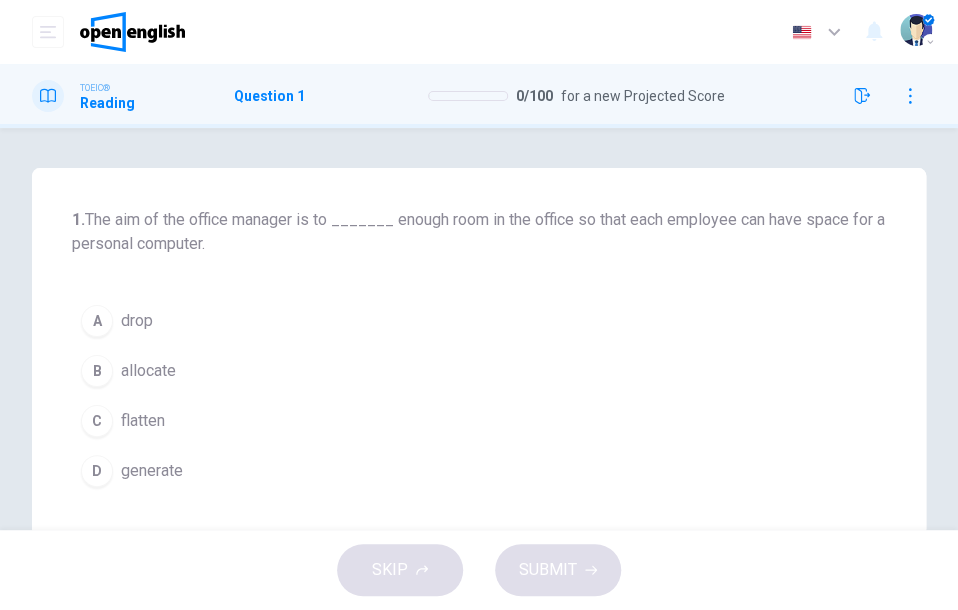 click on "B" at bounding box center (97, 371) 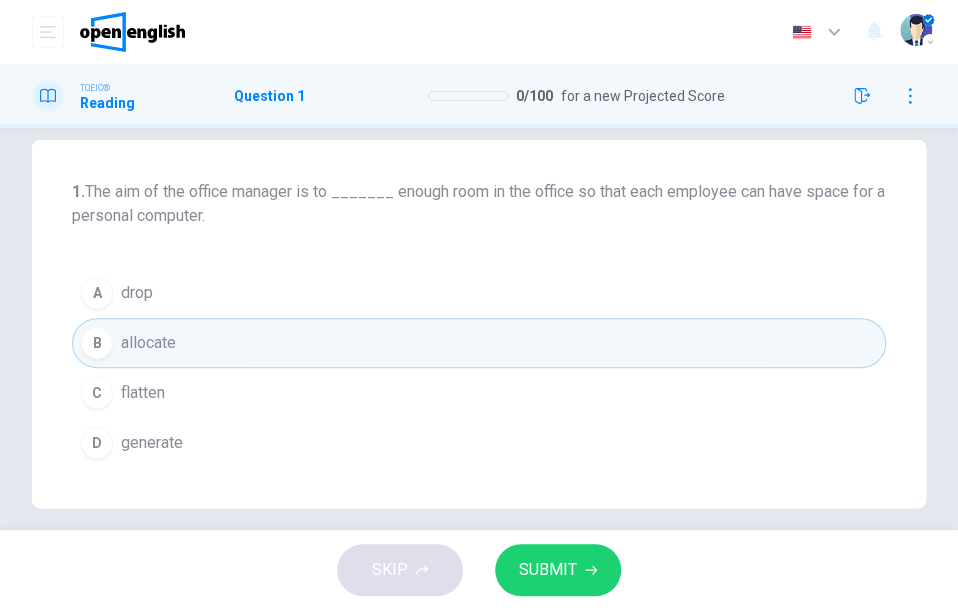 scroll, scrollTop: 44, scrollLeft: 0, axis: vertical 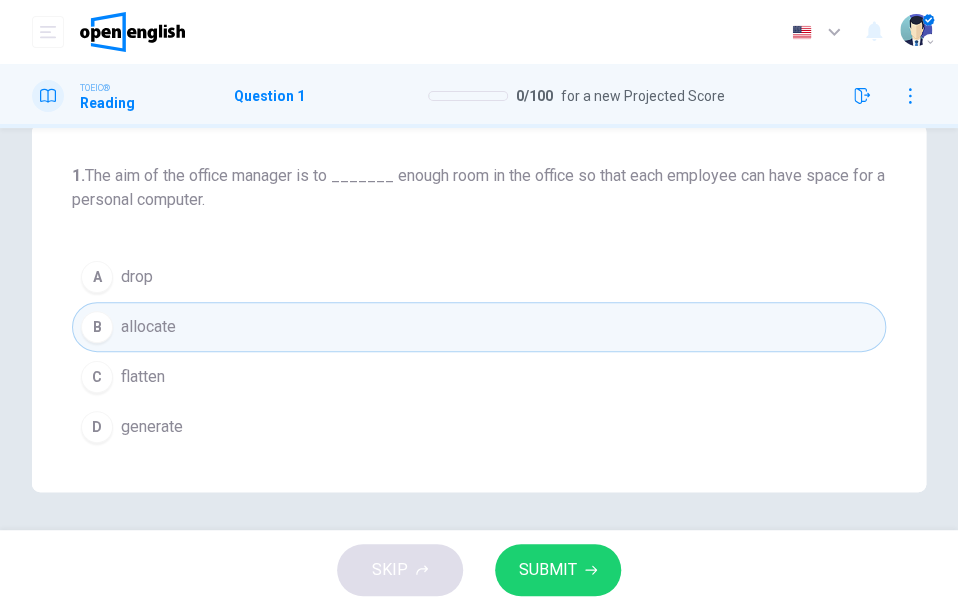 click on "SUBMIT" at bounding box center [548, 570] 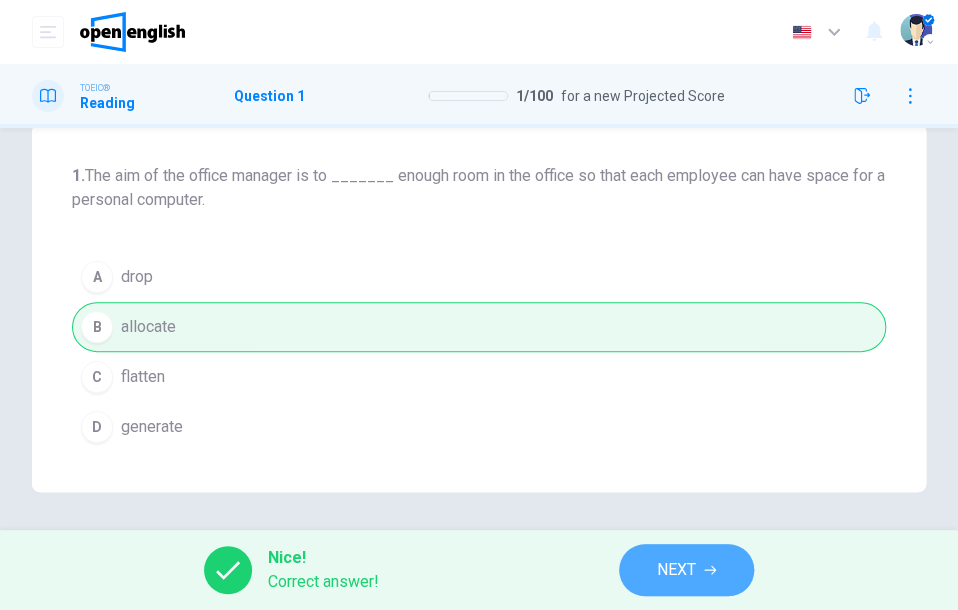 click on "NEXT" at bounding box center (676, 570) 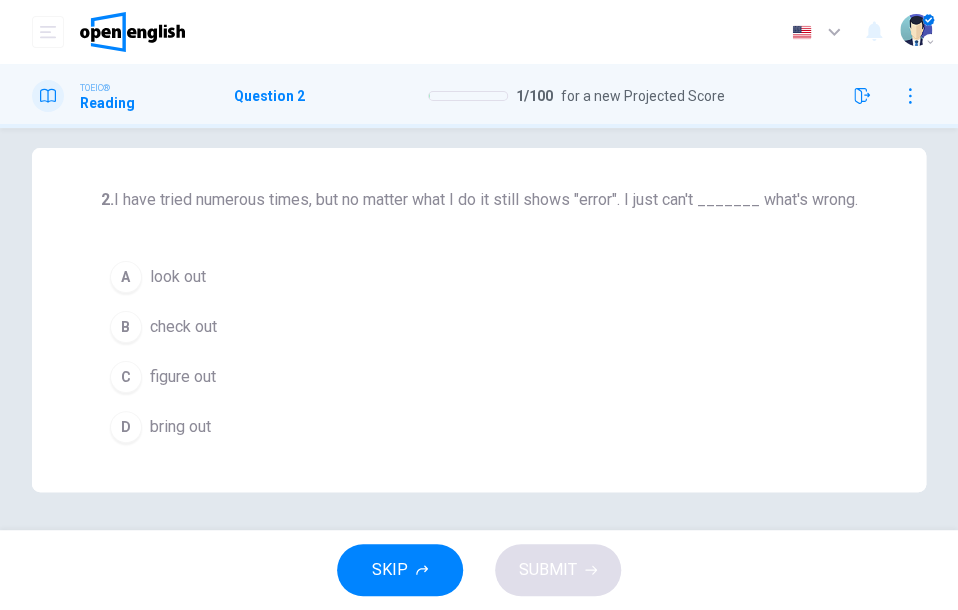 click on "C" at bounding box center [126, 377] 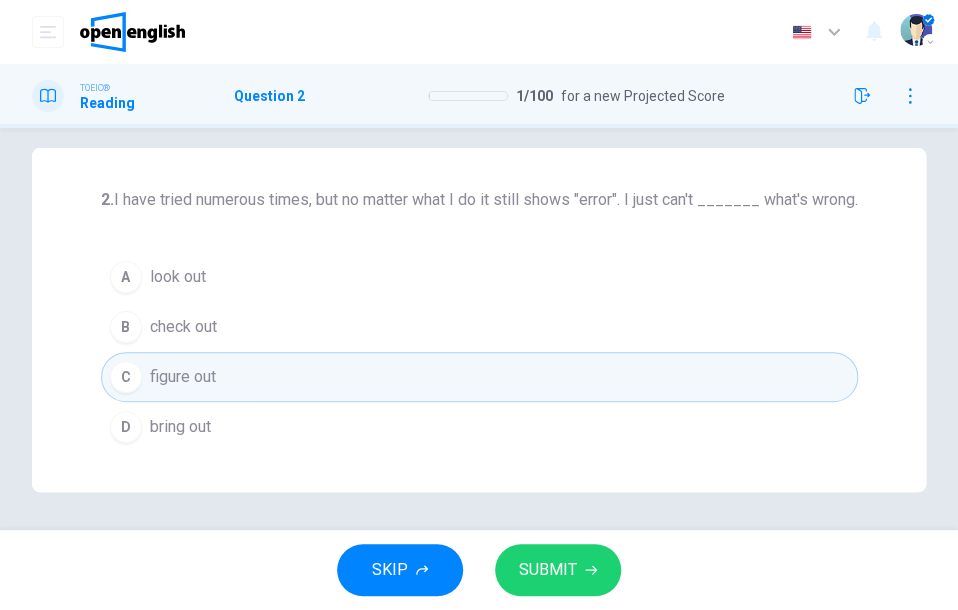 click on "SUBMIT" at bounding box center (548, 570) 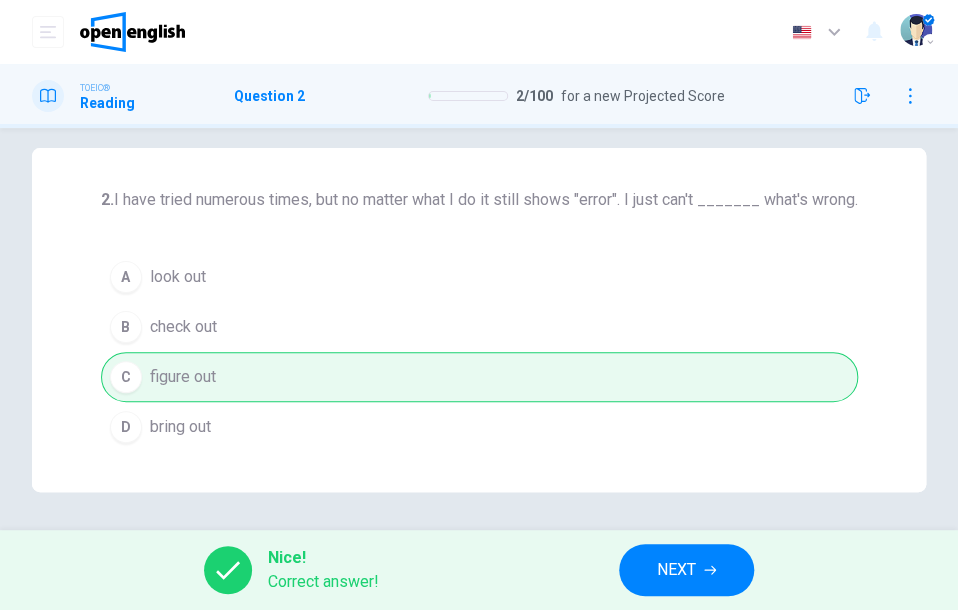click on "NEXT" at bounding box center (676, 570) 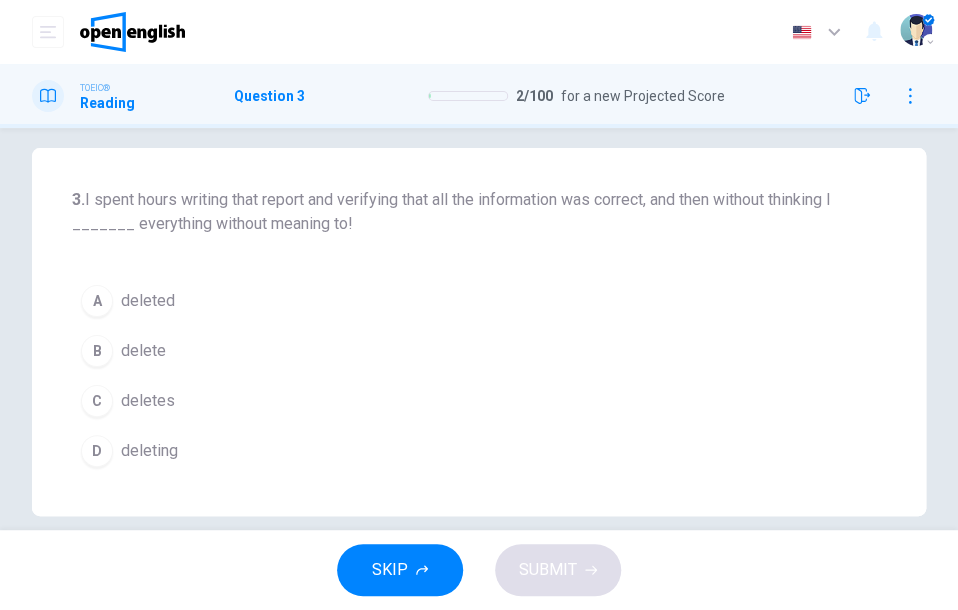 click on "A" at bounding box center [97, 301] 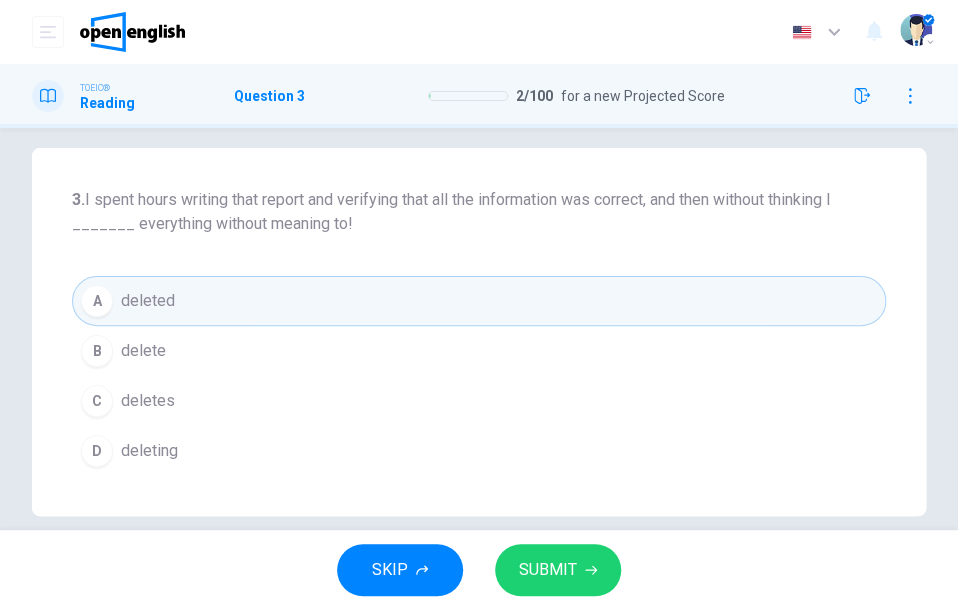 click on "SUBMIT" at bounding box center (548, 570) 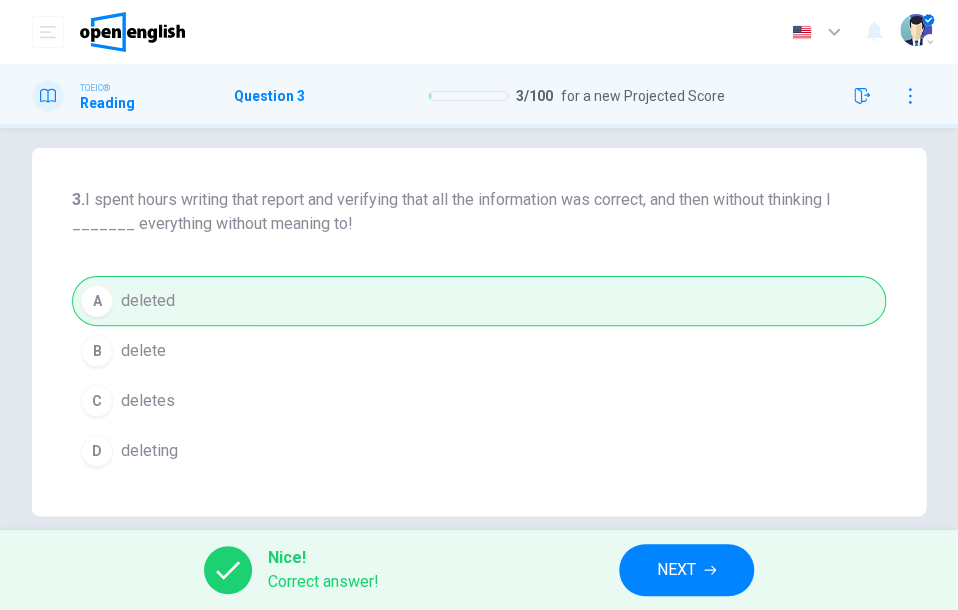 click on "NEXT" at bounding box center (676, 570) 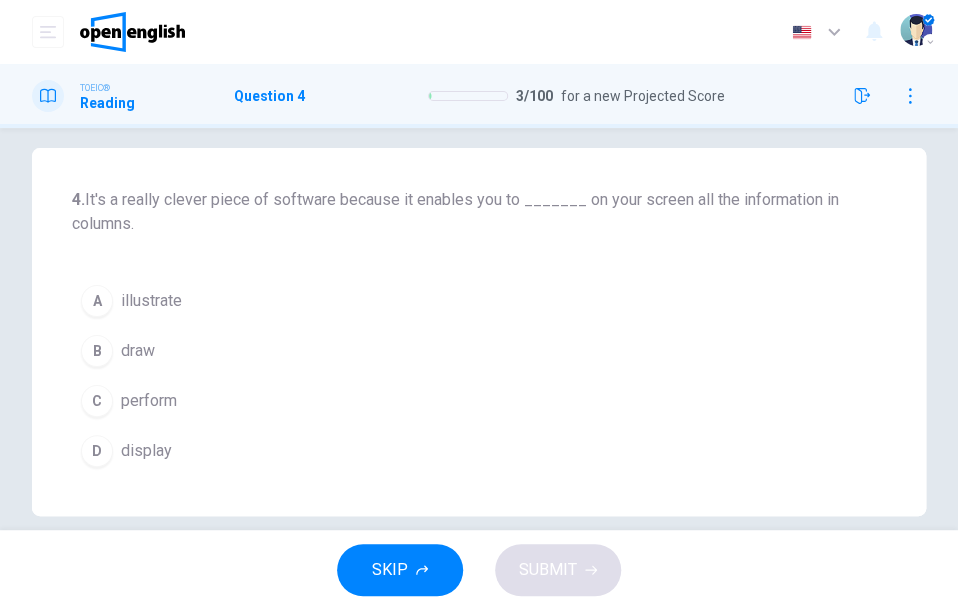 click on "D" at bounding box center (97, 451) 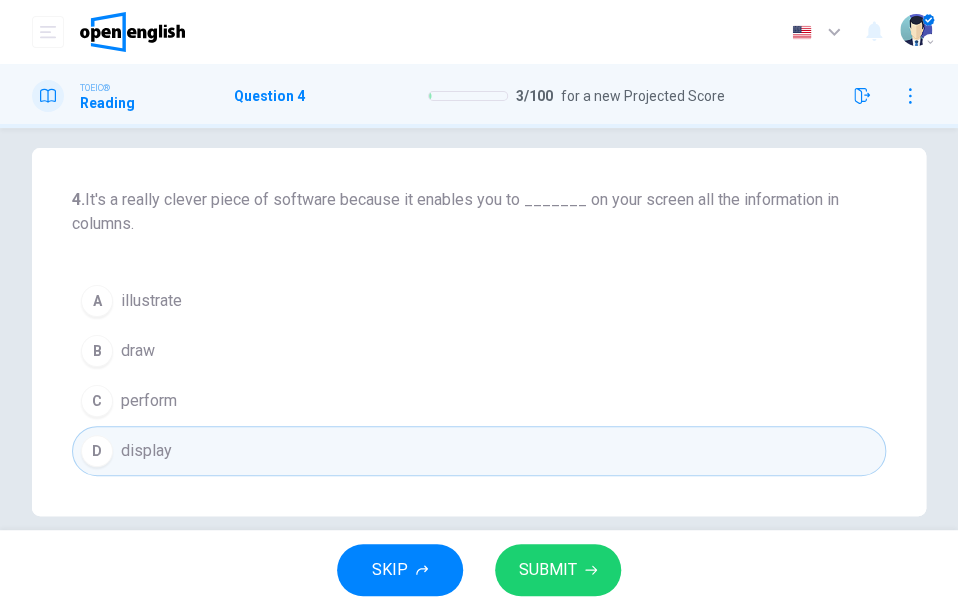 click on "SUBMIT" at bounding box center [548, 570] 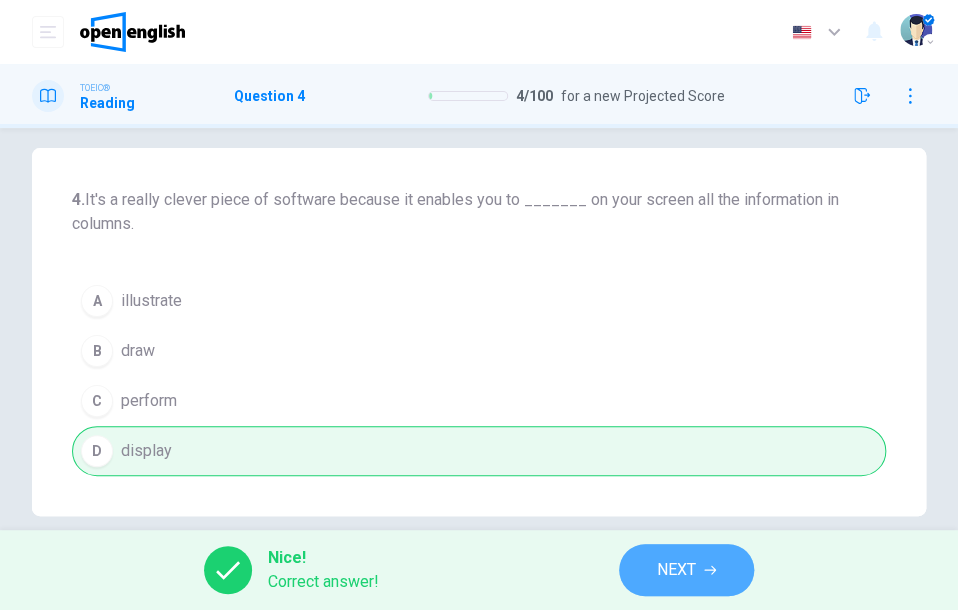 click 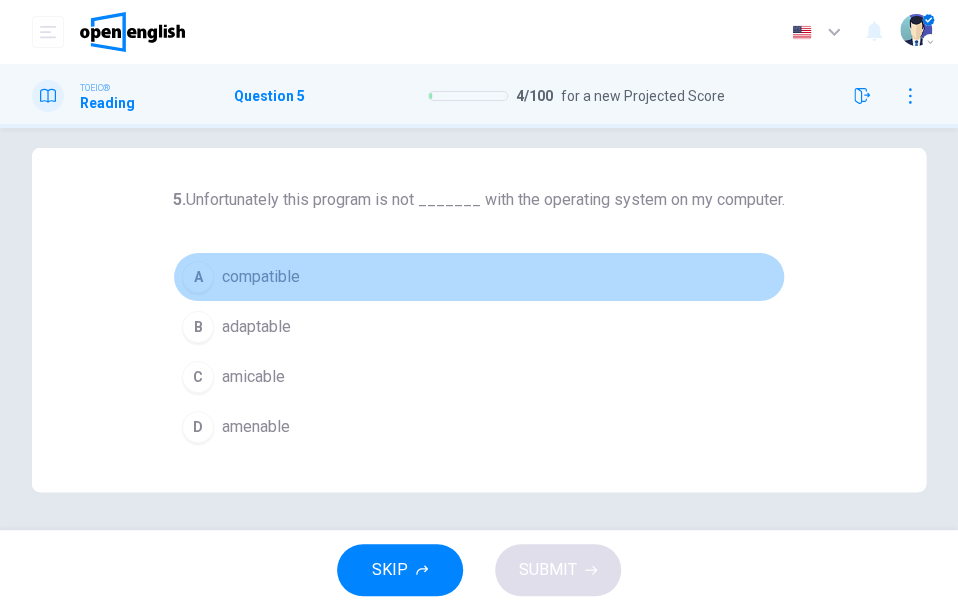 click on "compatible" at bounding box center (261, 277) 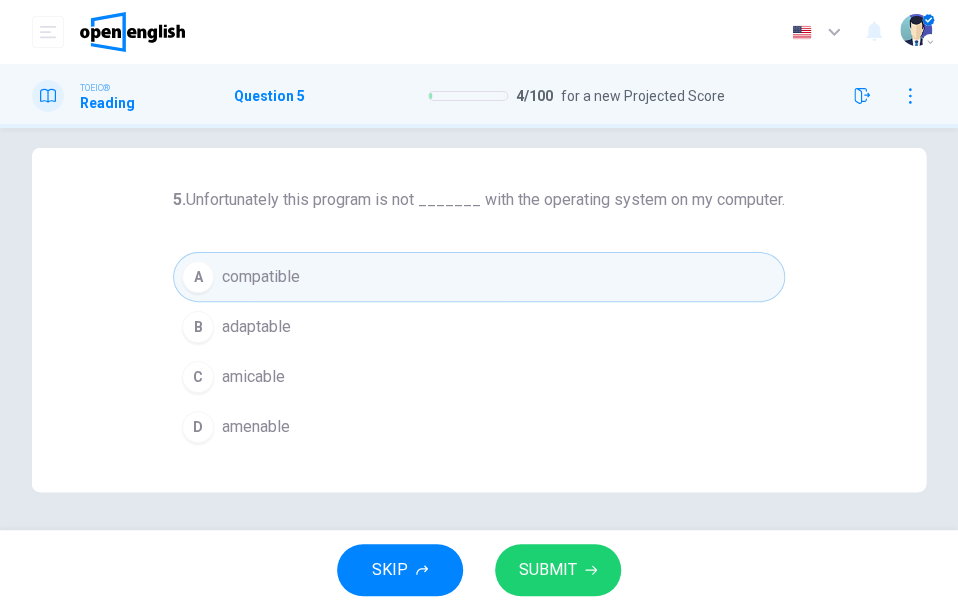 click on "SUBMIT" at bounding box center (548, 570) 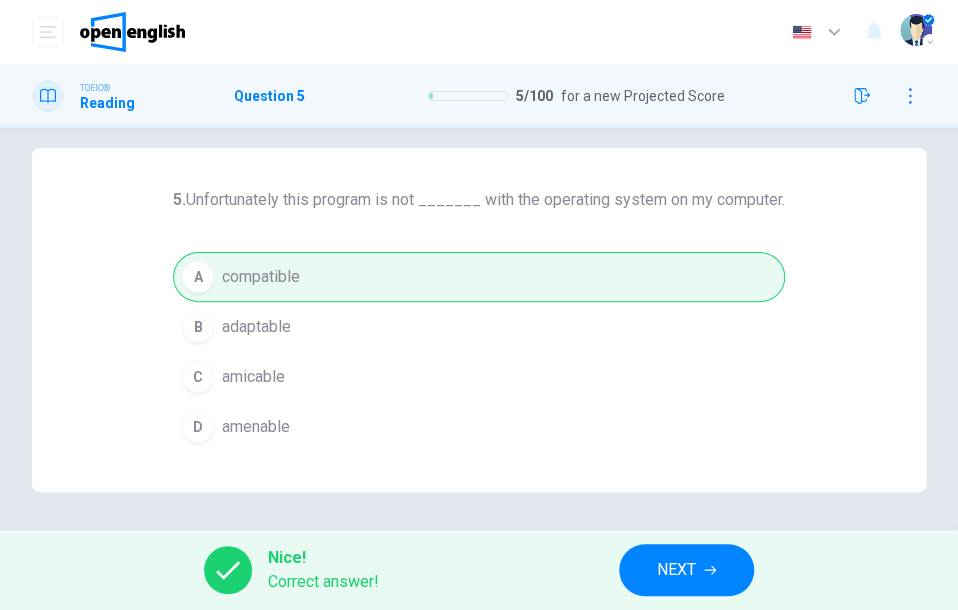 click on "NEXT" at bounding box center [676, 570] 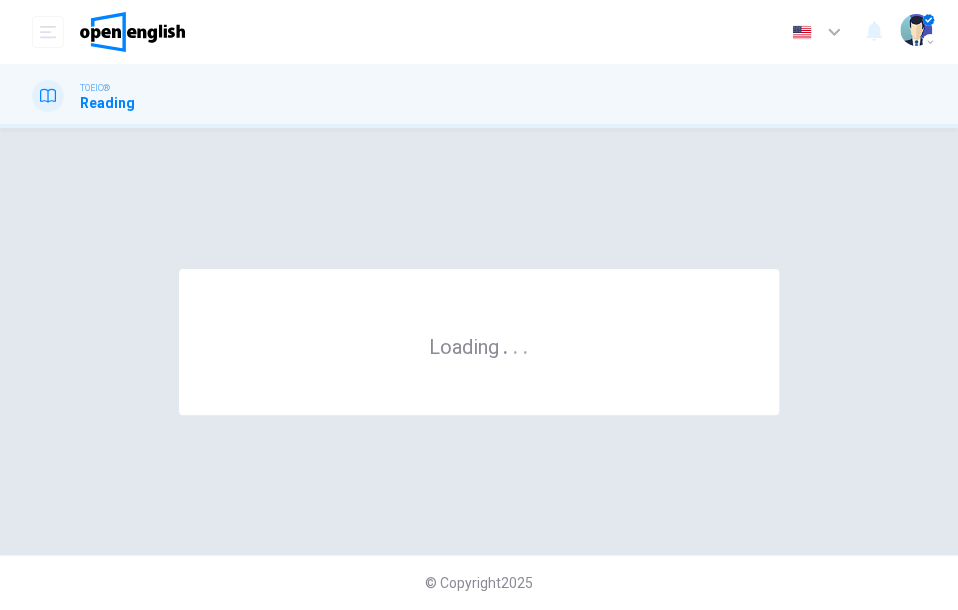 scroll, scrollTop: 0, scrollLeft: 0, axis: both 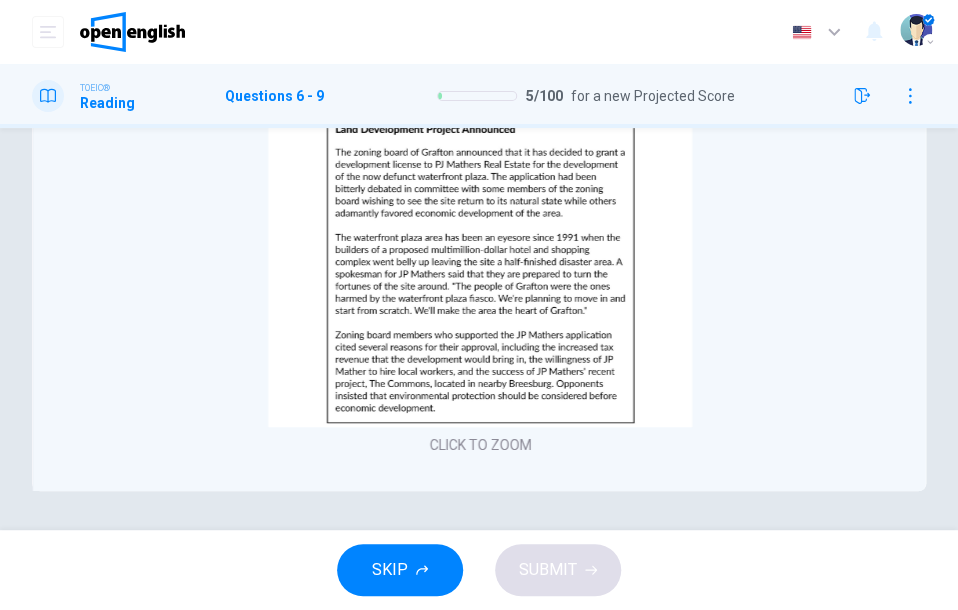 click on "CLICK TO ZOOM" at bounding box center [480, 445] 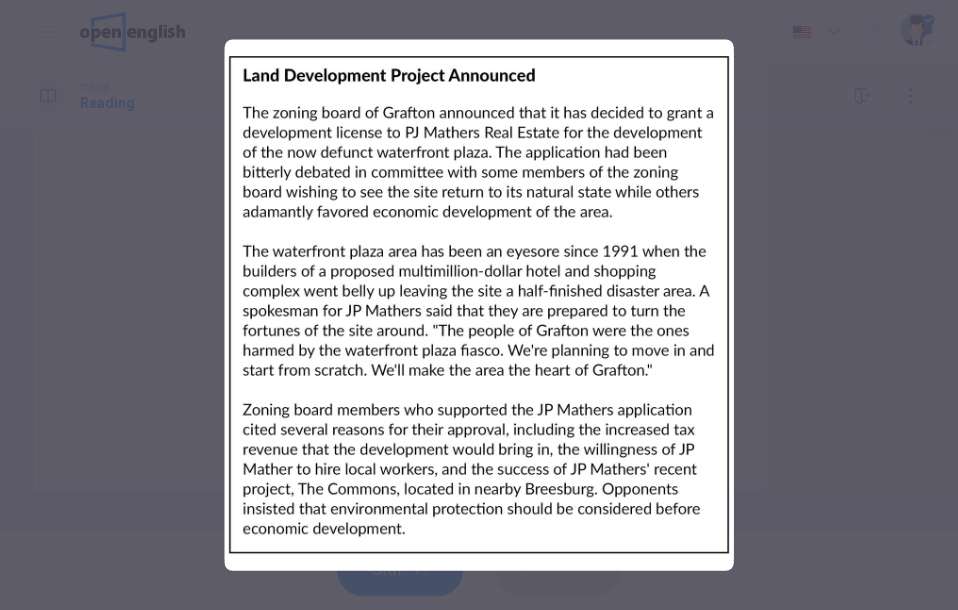 click at bounding box center (479, 305) 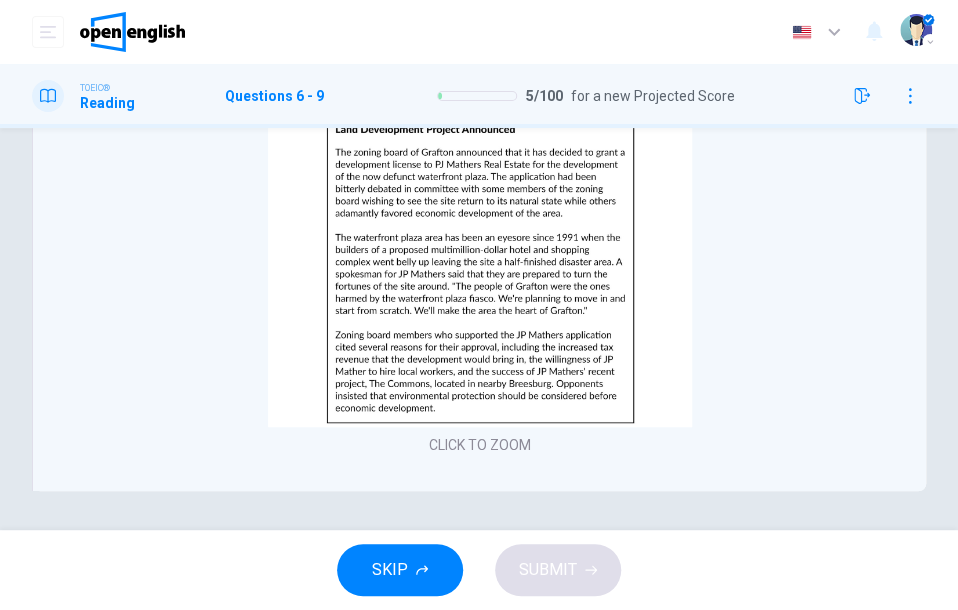 scroll, scrollTop: 0, scrollLeft: 0, axis: both 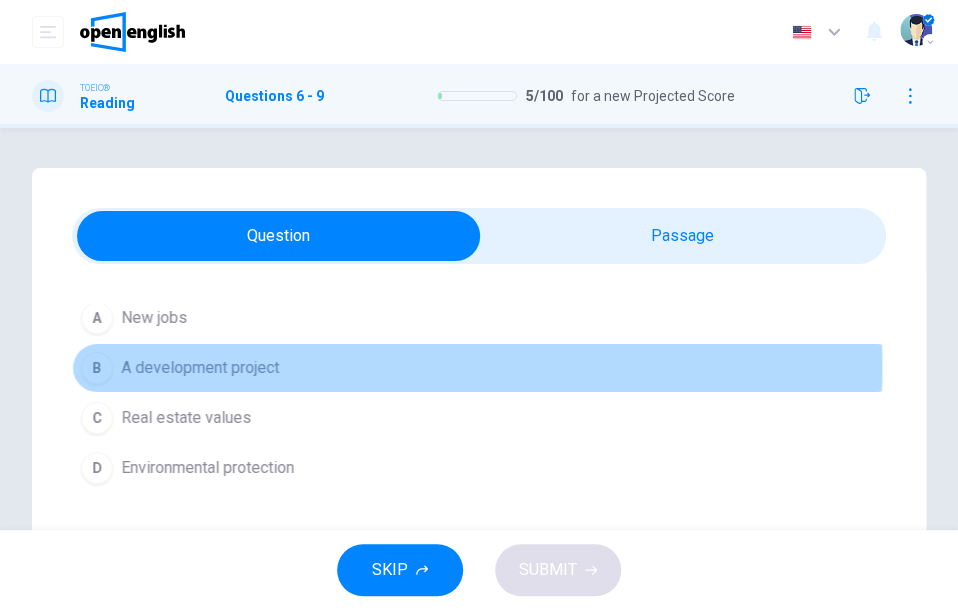 click on "A development project" at bounding box center (200, 368) 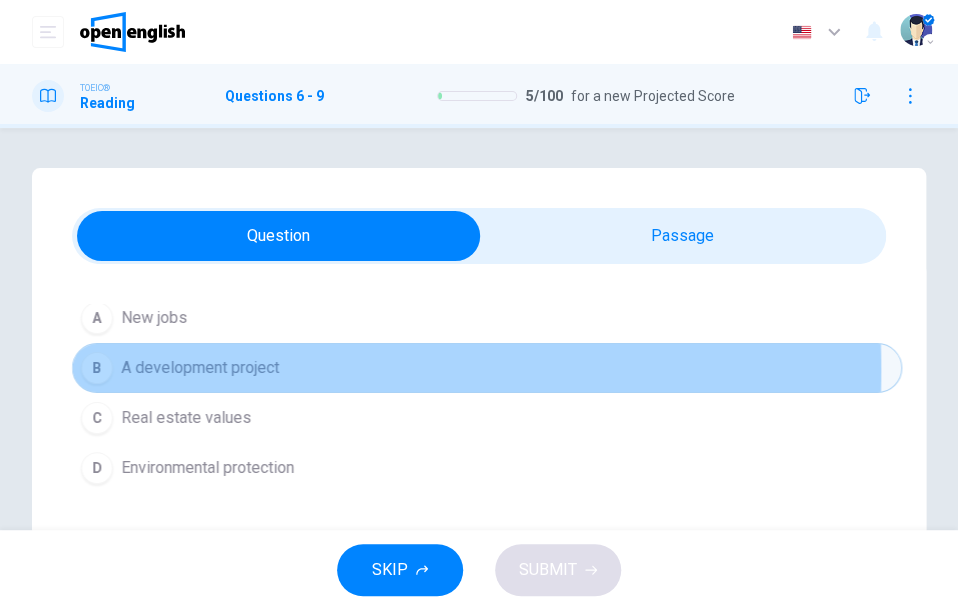 click on "B" at bounding box center (97, 368) 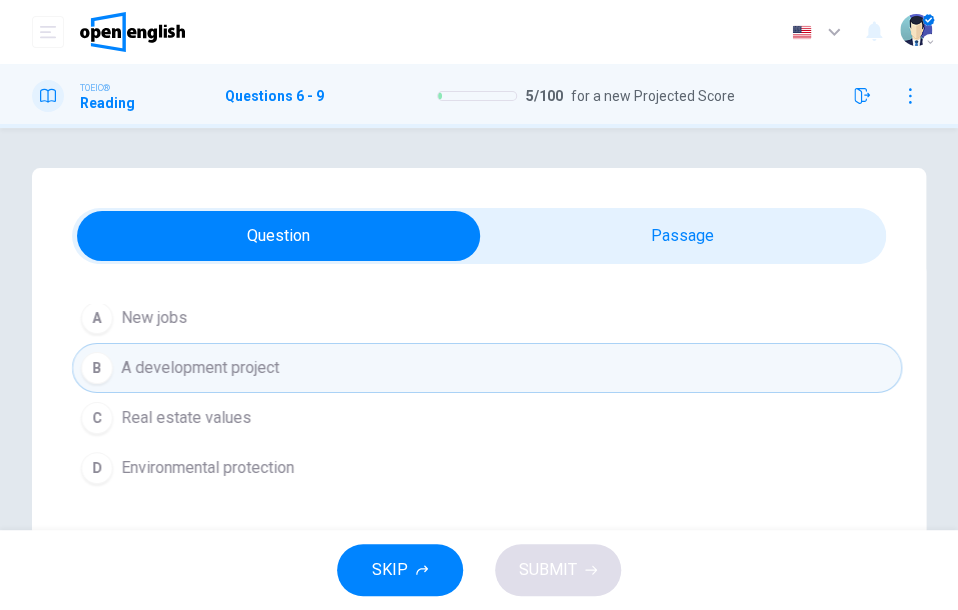 click on "SKIP SUBMIT" at bounding box center (479, 570) 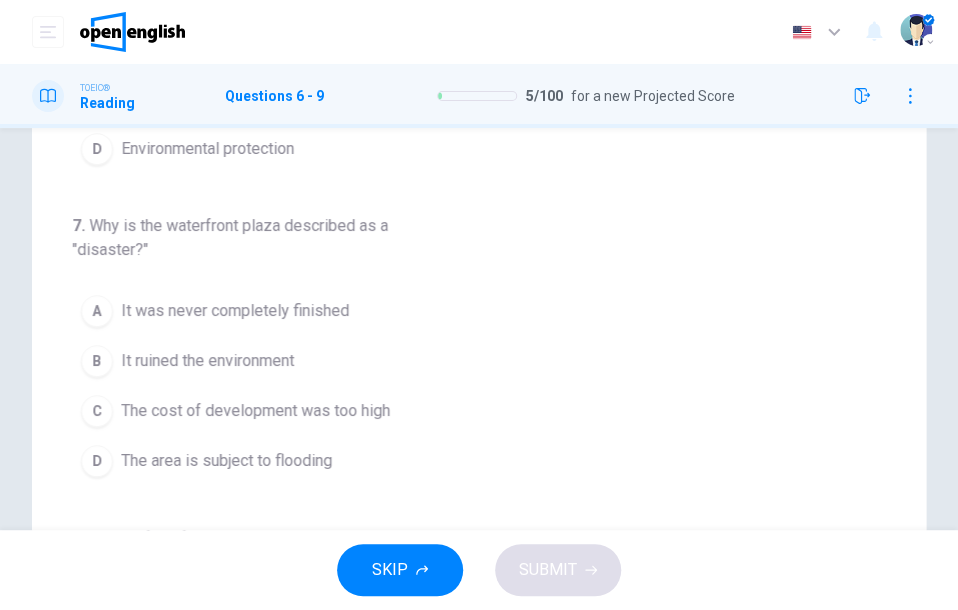 scroll, scrollTop: 325, scrollLeft: 0, axis: vertical 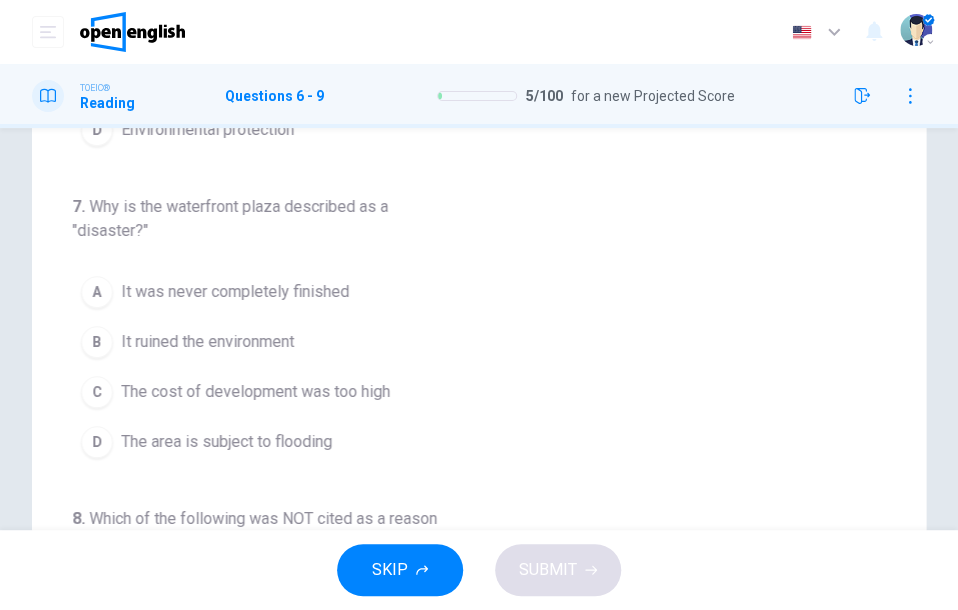 click on "It was never completely finished" at bounding box center [235, 292] 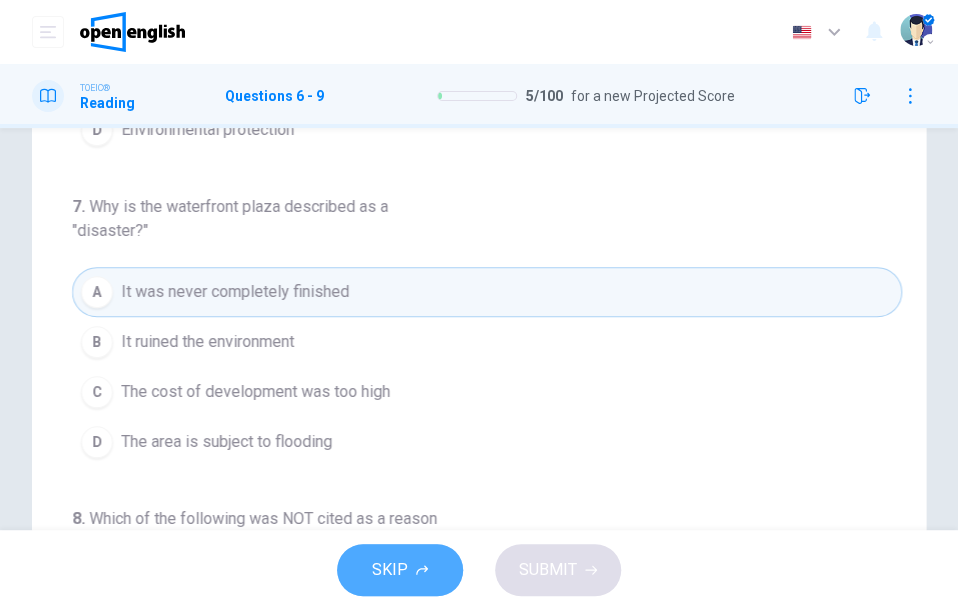 click 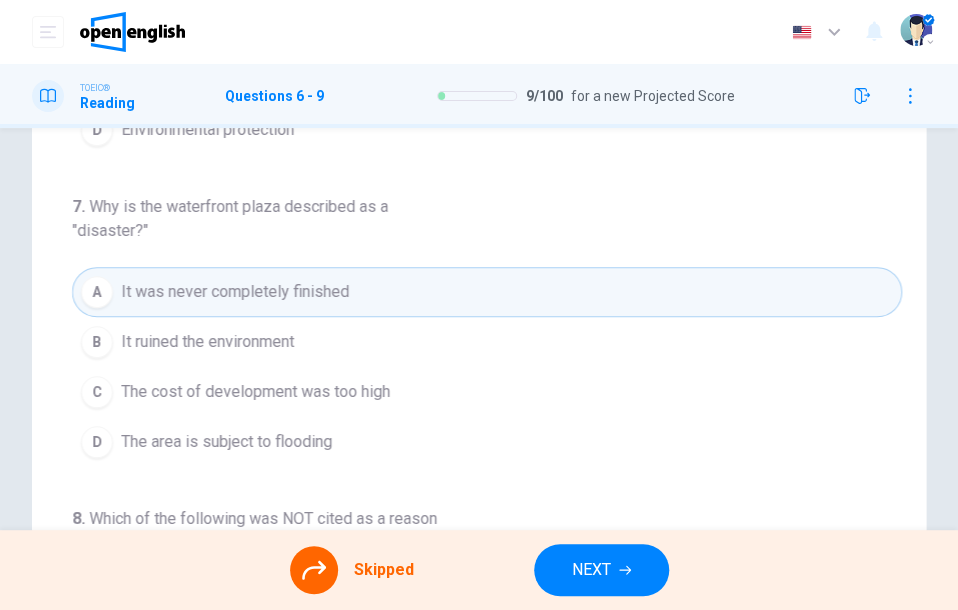 drag, startPoint x: 884, startPoint y: 211, endPoint x: 880, endPoint y: 259, distance: 48.166378 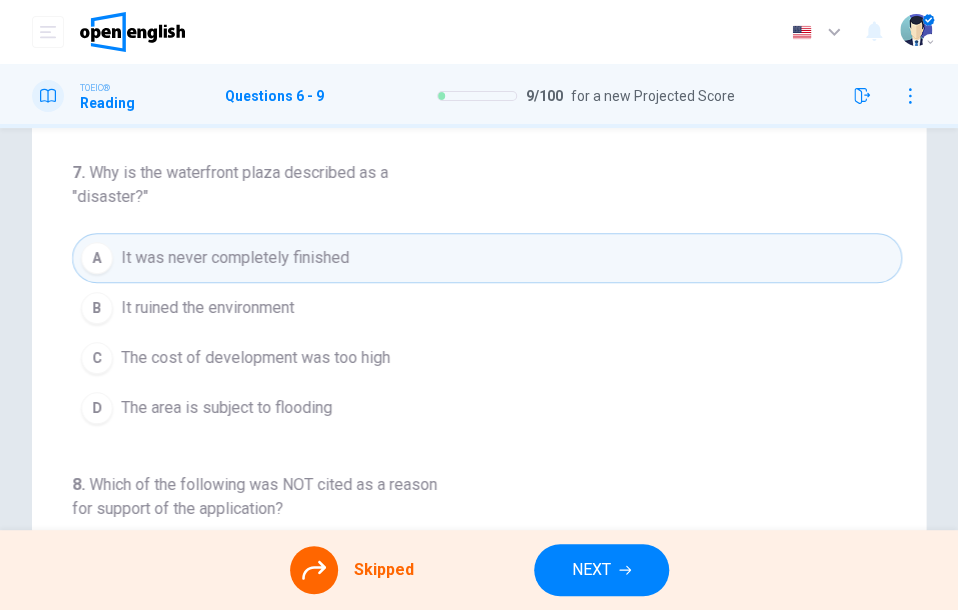 scroll, scrollTop: 0, scrollLeft: 0, axis: both 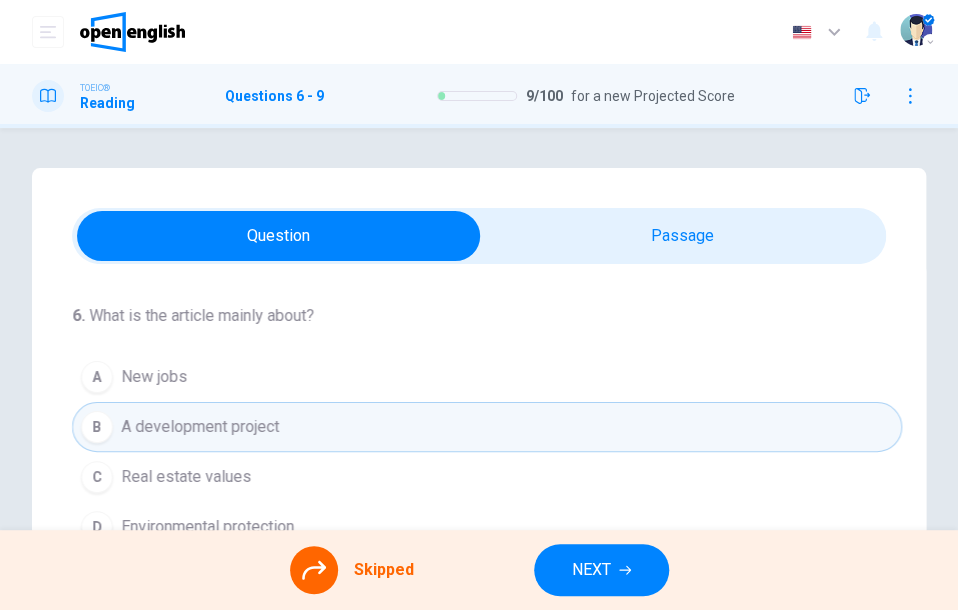 click at bounding box center (479, 236) 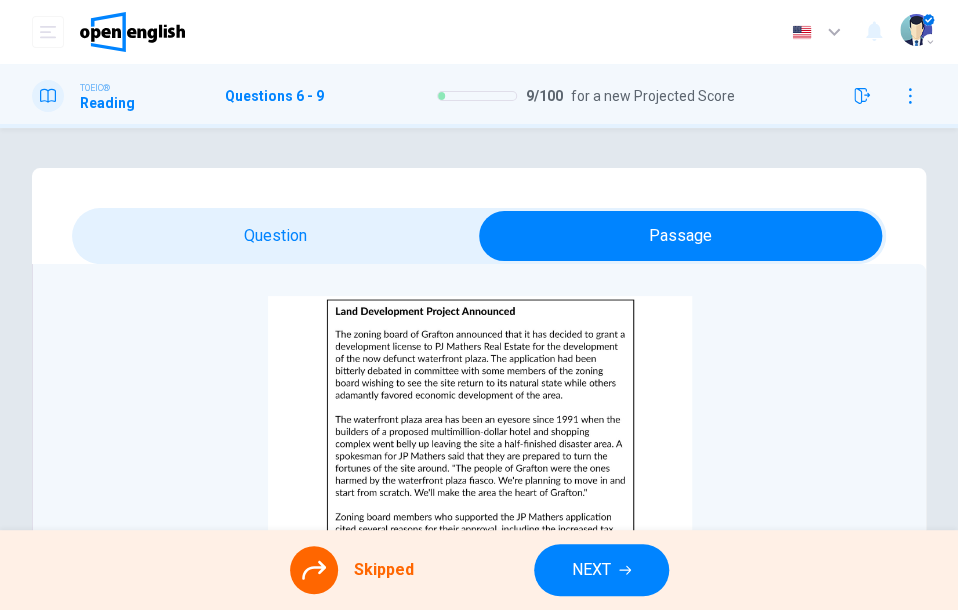 drag, startPoint x: 895, startPoint y: 385, endPoint x: 892, endPoint y: 423, distance: 38.118237 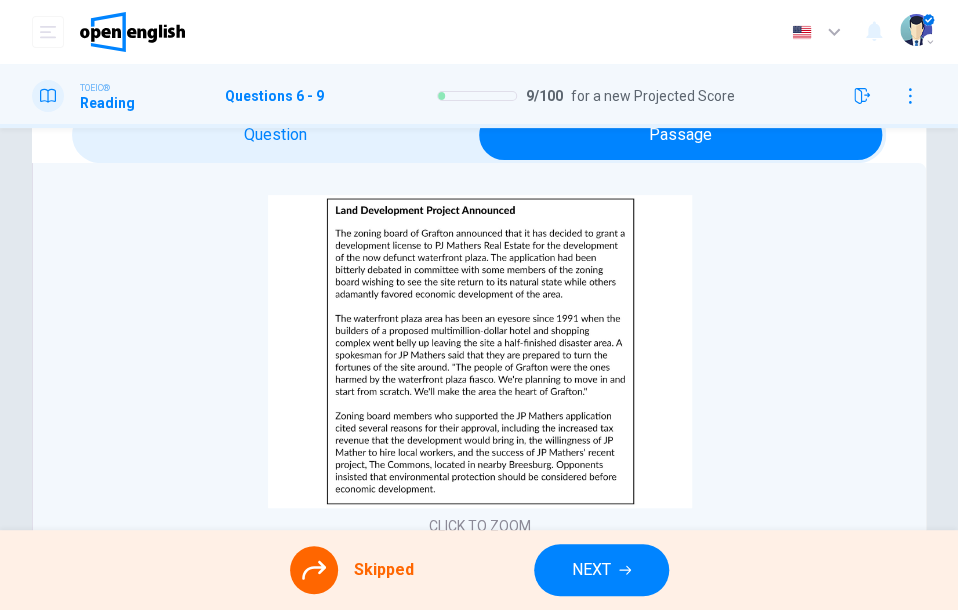 scroll, scrollTop: 127, scrollLeft: 0, axis: vertical 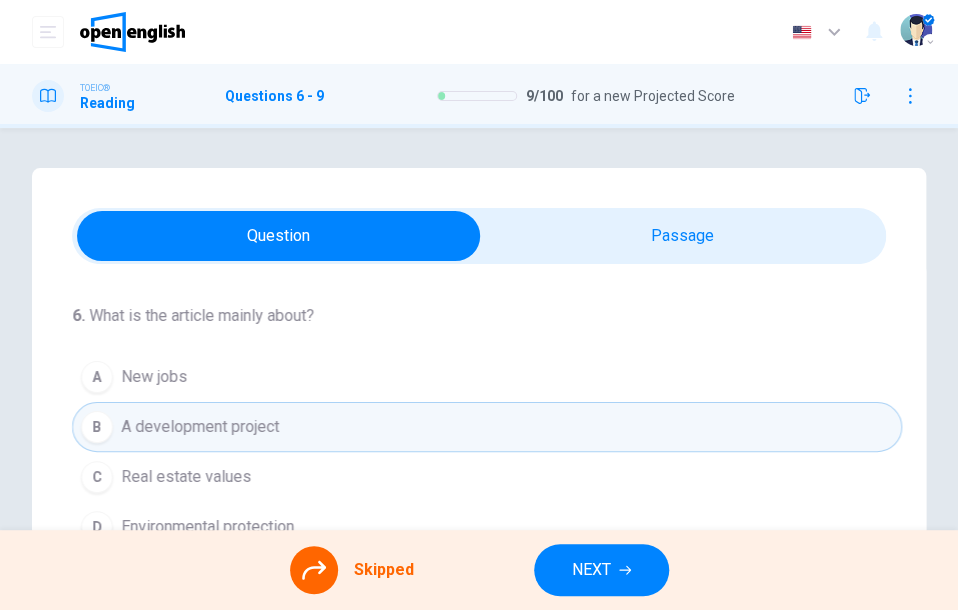 drag, startPoint x: 947, startPoint y: 251, endPoint x: 956, endPoint y: 300, distance: 49.819675 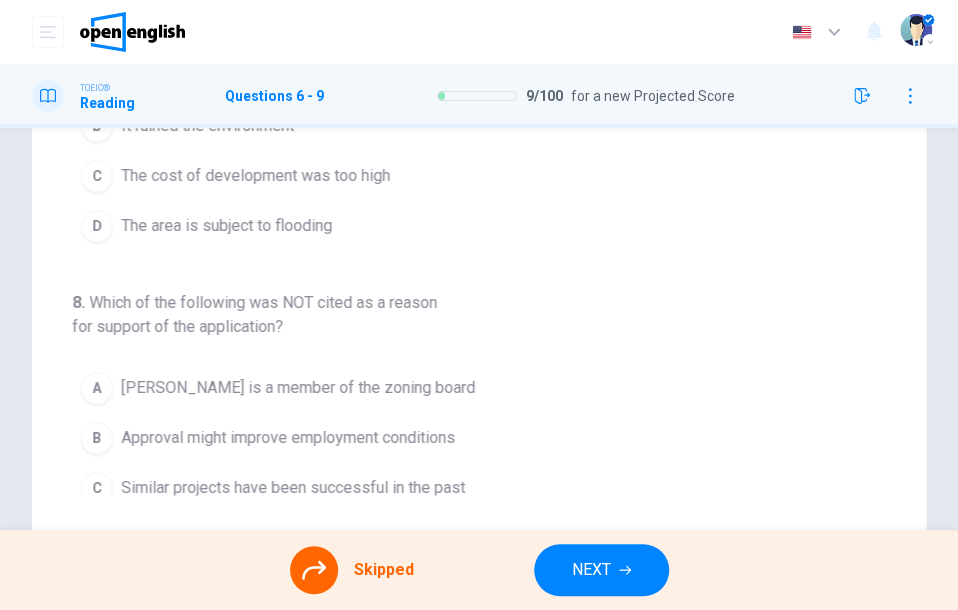 scroll, scrollTop: 622, scrollLeft: 0, axis: vertical 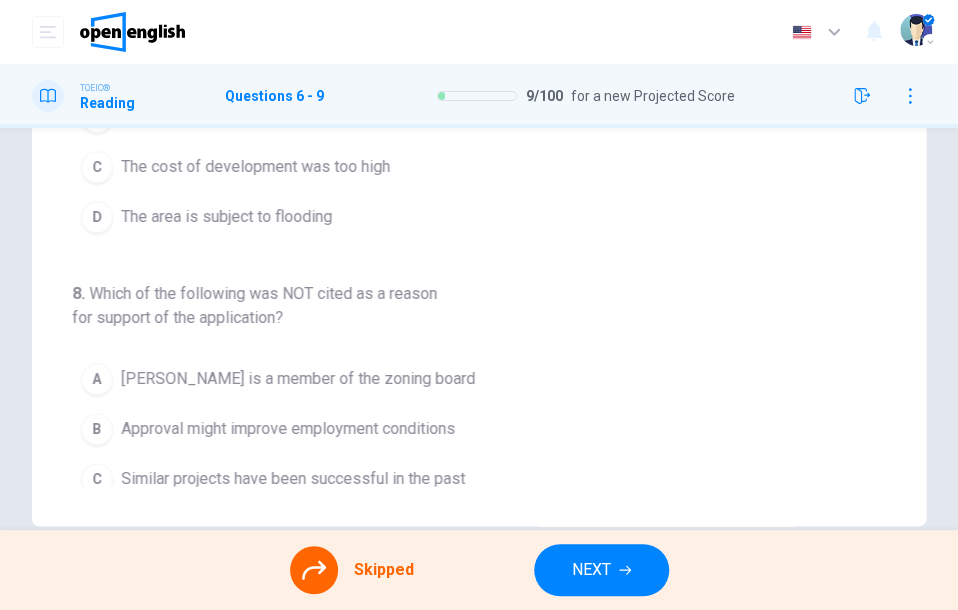 drag, startPoint x: 900, startPoint y: 162, endPoint x: 898, endPoint y: 247, distance: 85.02353 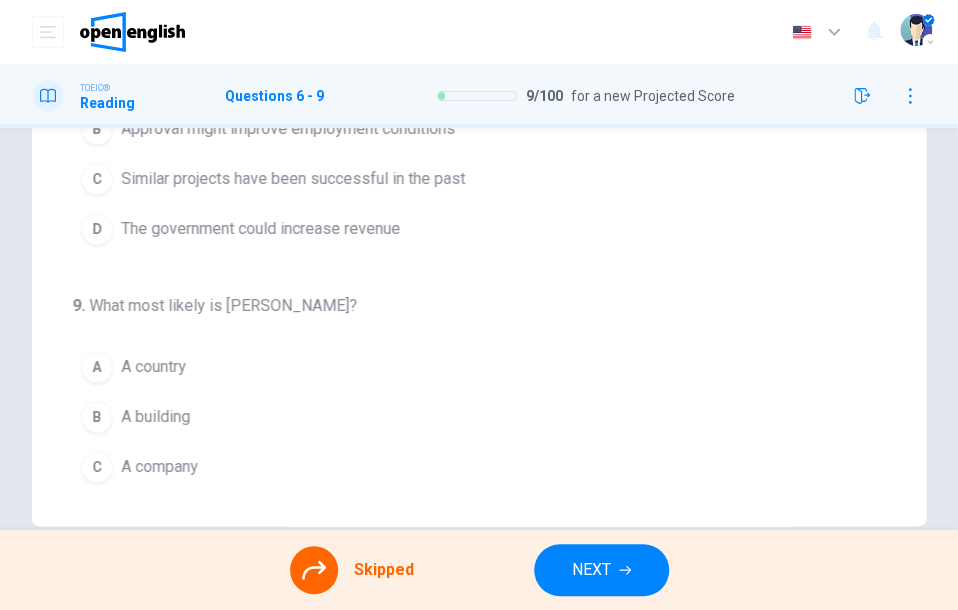 scroll, scrollTop: 0, scrollLeft: 0, axis: both 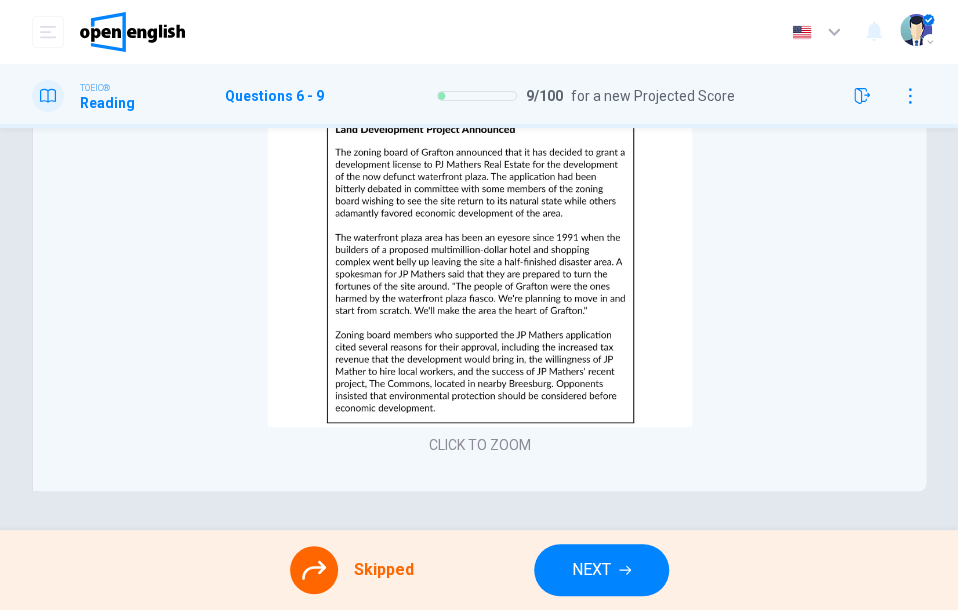 click on "Questions 6 - 9" at bounding box center [274, 96] 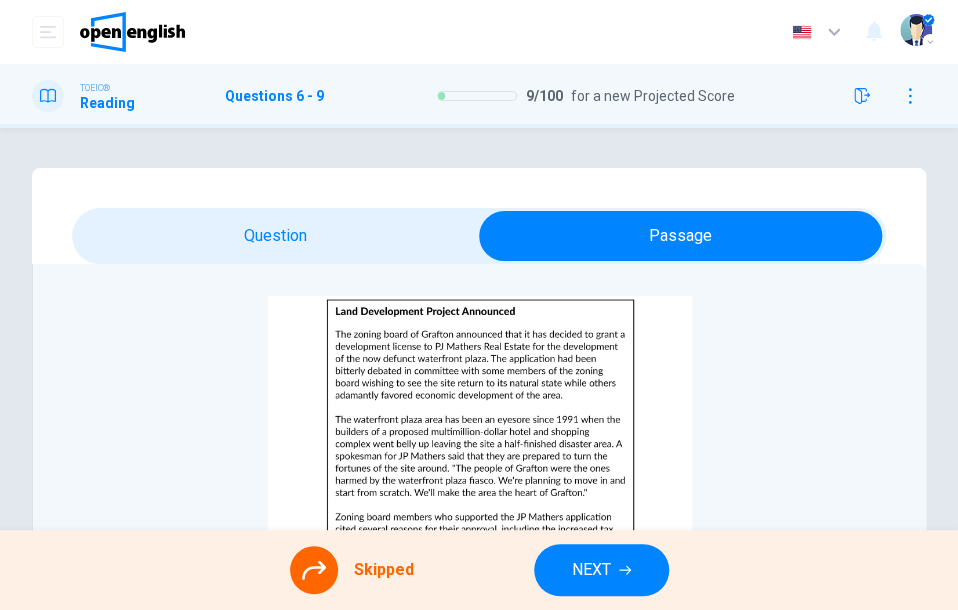 click on "6 .   What is the article mainly about? A New jobs B A development project C Real estate values D Environmental protection 7 .   Why is the waterfront plaza described as a "disaster?" A It was never completely finished B It ruined the environment C The cost of development was too high D The area is subject to flooding 8 .   Which of the following was NOT cited as a reason for support of the application? A [PERSON_NAME] is a member of the zoning board B Approval might improve employment conditions C Similar projects have been successful in the past D The government could increase revenue 9 .   What most likely is [PERSON_NAME]? A A country B A building C A company D A city CLICK TO ZOOM" at bounding box center (479, 420) 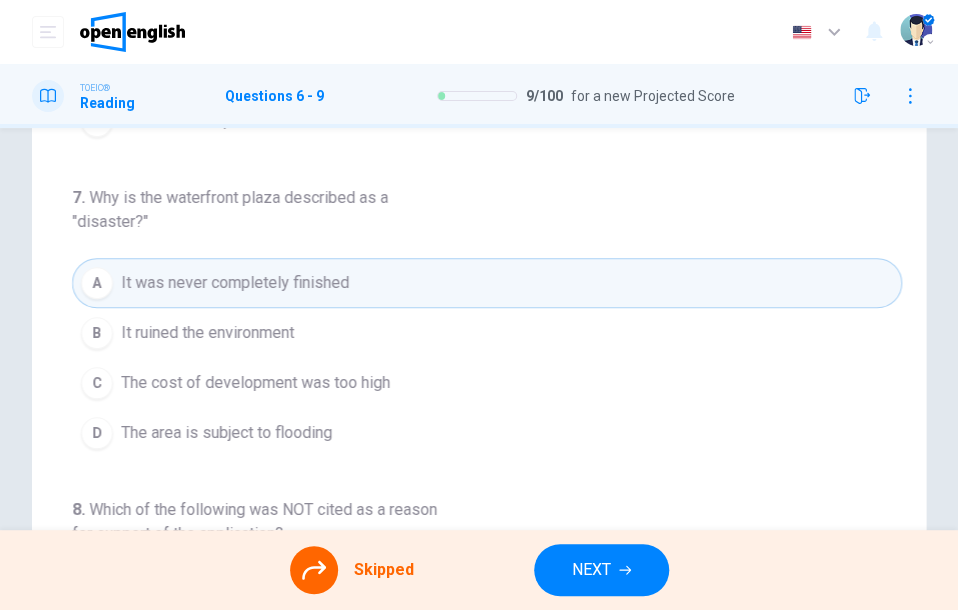 scroll, scrollTop: 657, scrollLeft: 0, axis: vertical 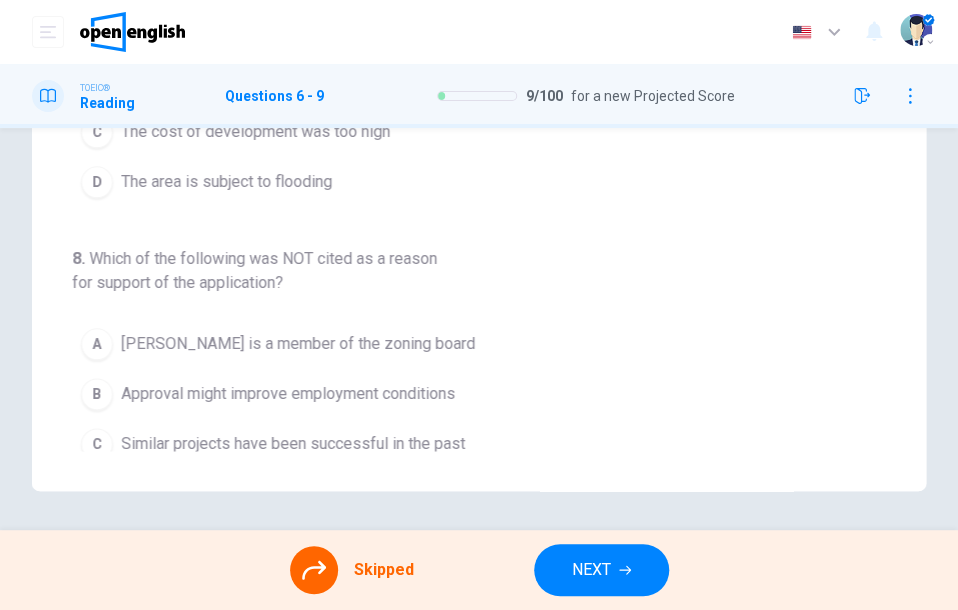 click on "A [PERSON_NAME] is a member of the zoning board B Approval might improve employment conditions C Similar projects have been successful in the past D The government could increase revenue" at bounding box center [487, 419] 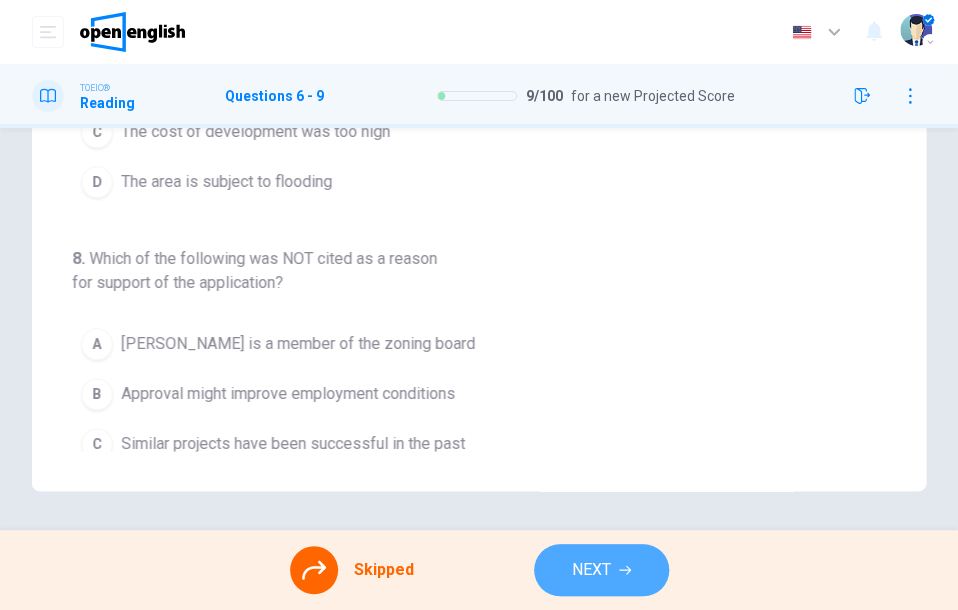 click 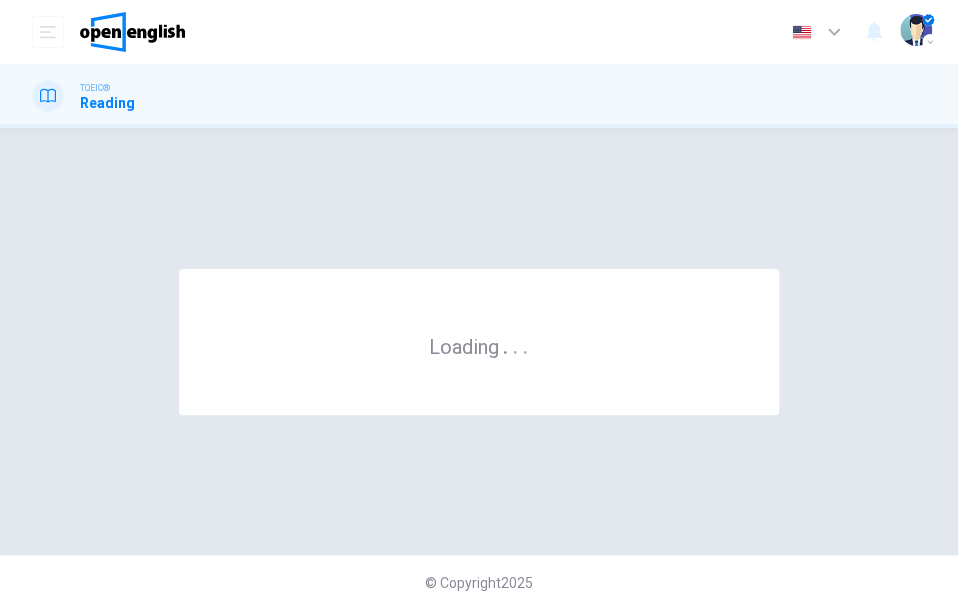 scroll, scrollTop: 0, scrollLeft: 0, axis: both 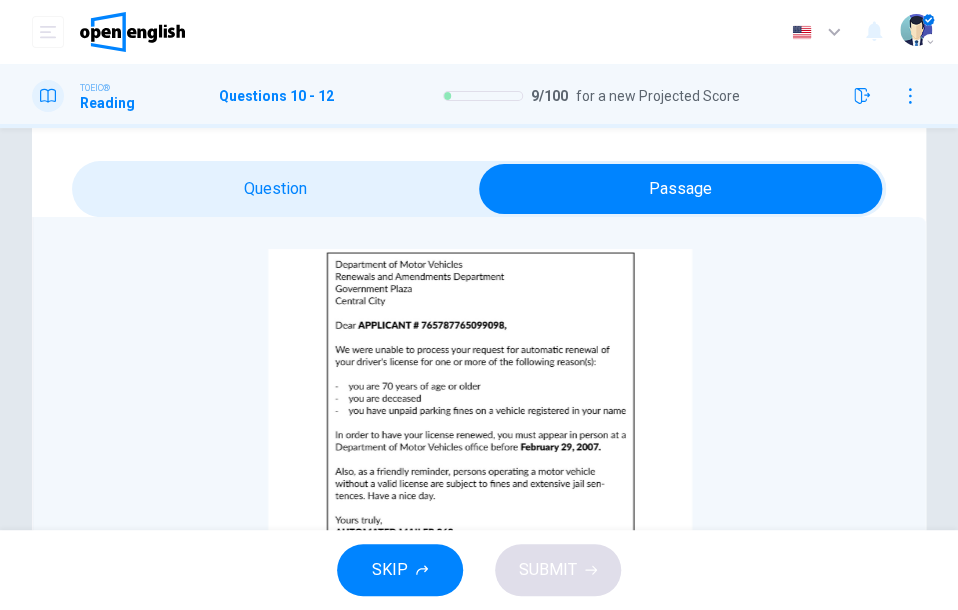 drag, startPoint x: 945, startPoint y: 322, endPoint x: 946, endPoint y: 387, distance: 65.00769 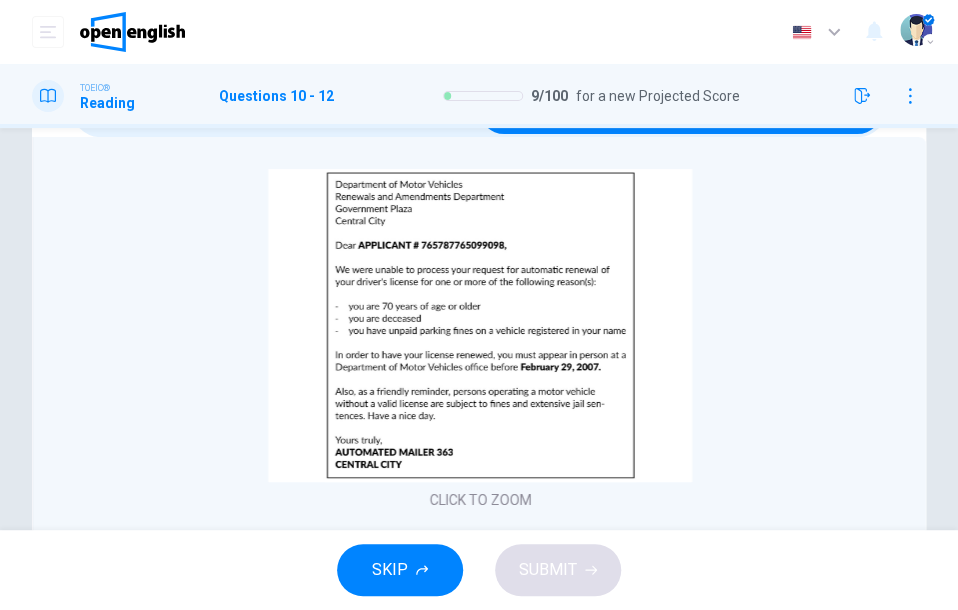 scroll, scrollTop: 132, scrollLeft: 0, axis: vertical 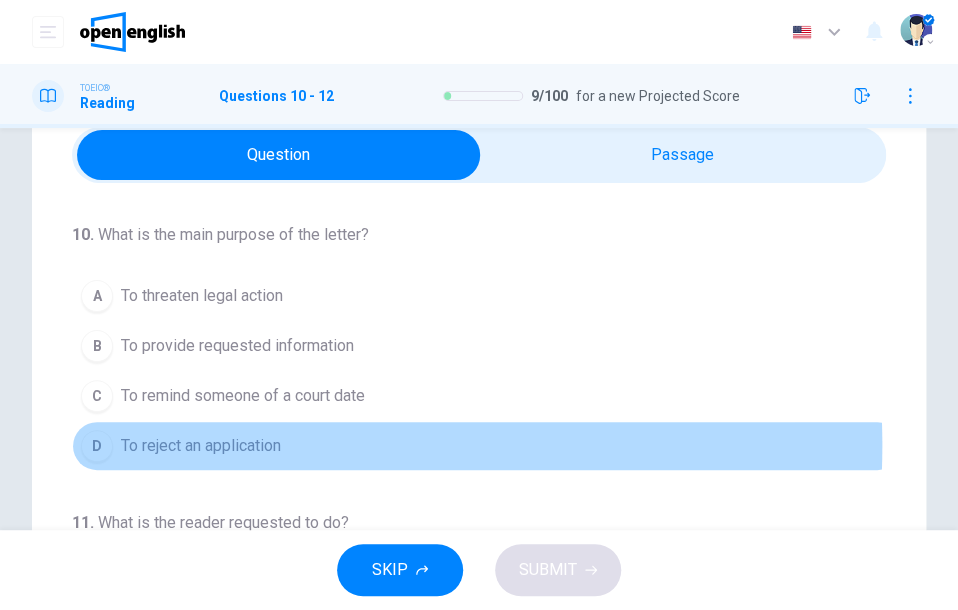 click on "To reject an application" at bounding box center [201, 446] 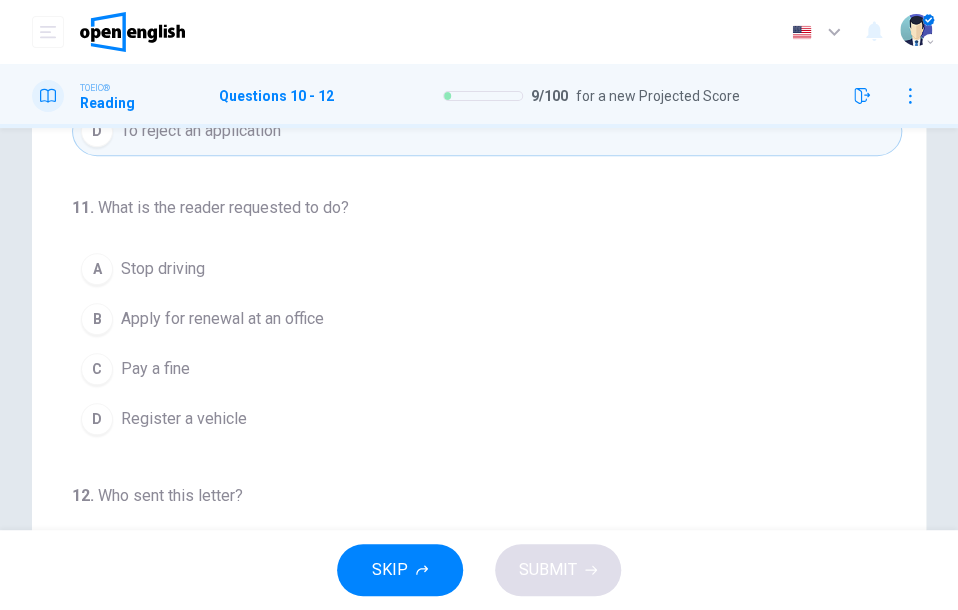 scroll, scrollTop: 416, scrollLeft: 0, axis: vertical 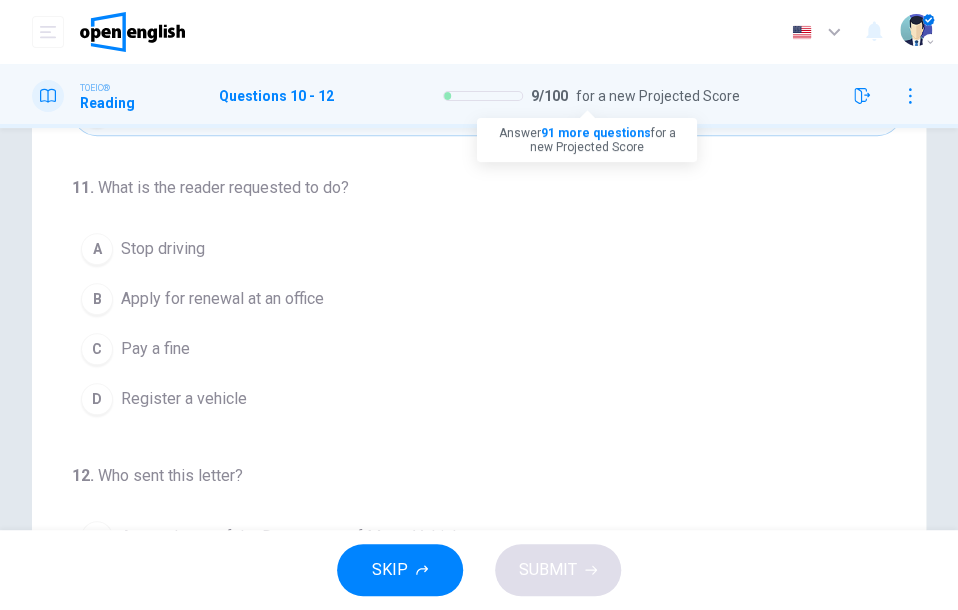 click on "for a new Projected Score" at bounding box center (658, 96) 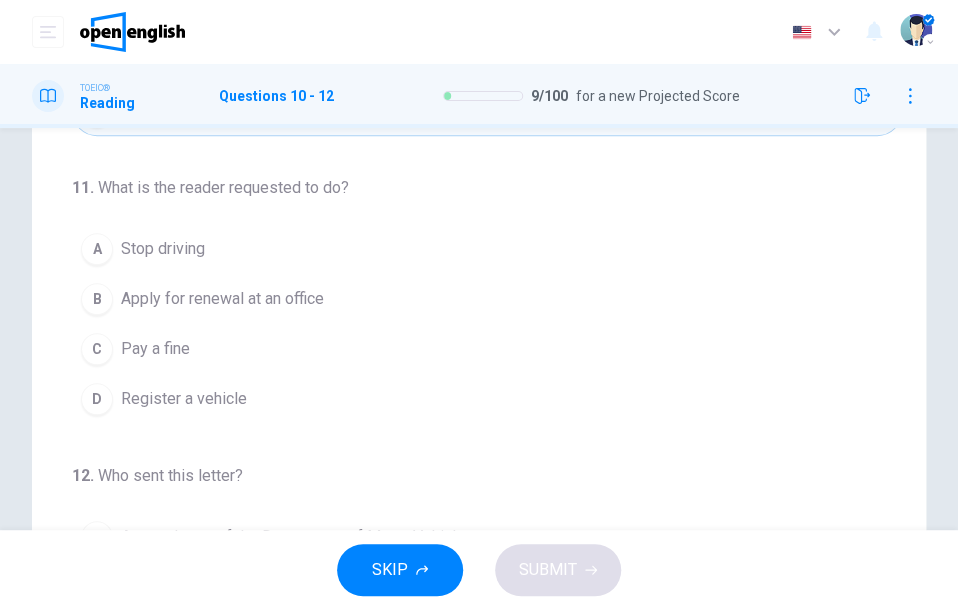 scroll, scrollTop: 0, scrollLeft: 0, axis: both 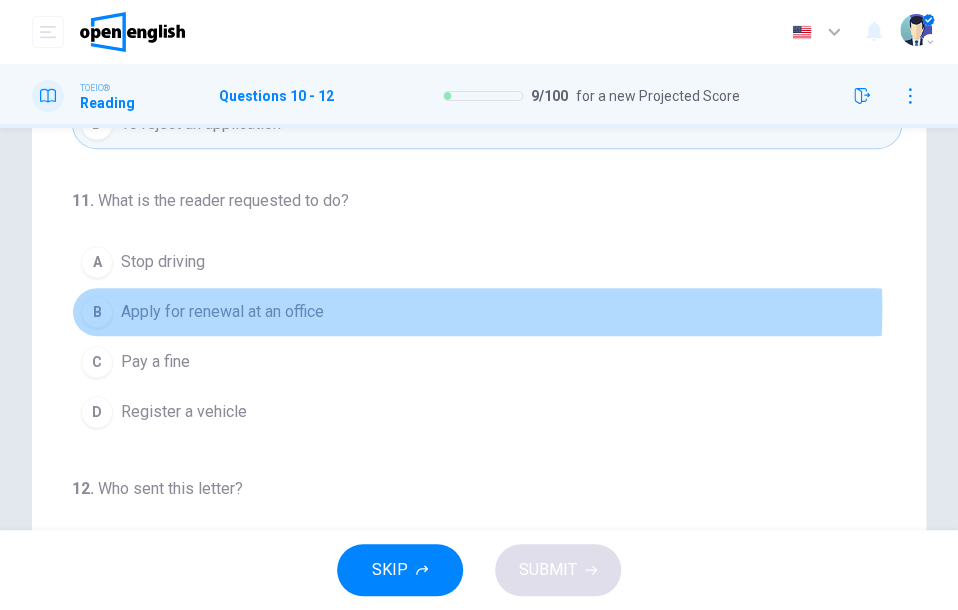 click on "Apply for renewal at an office" at bounding box center [222, 312] 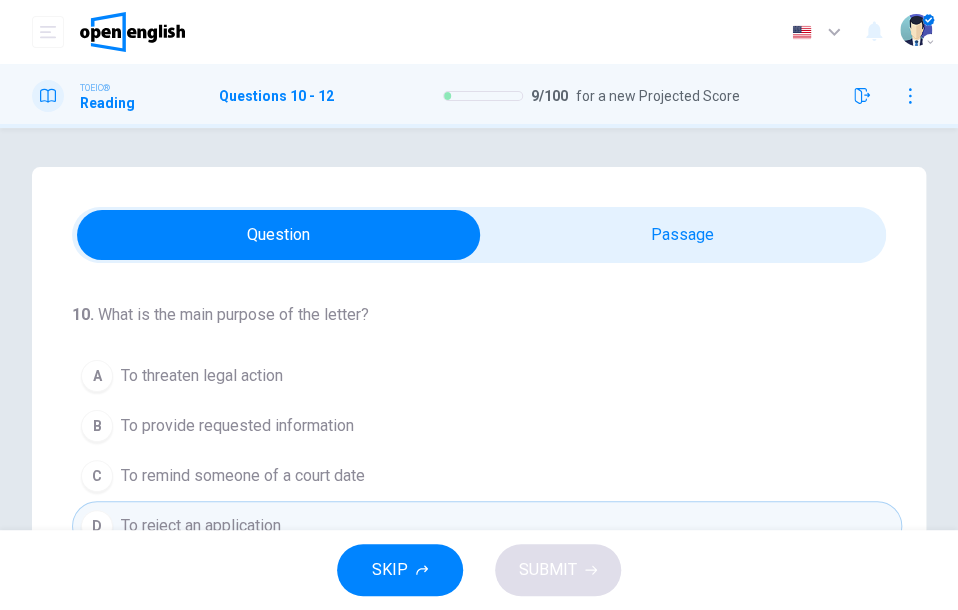 scroll, scrollTop: 0, scrollLeft: 0, axis: both 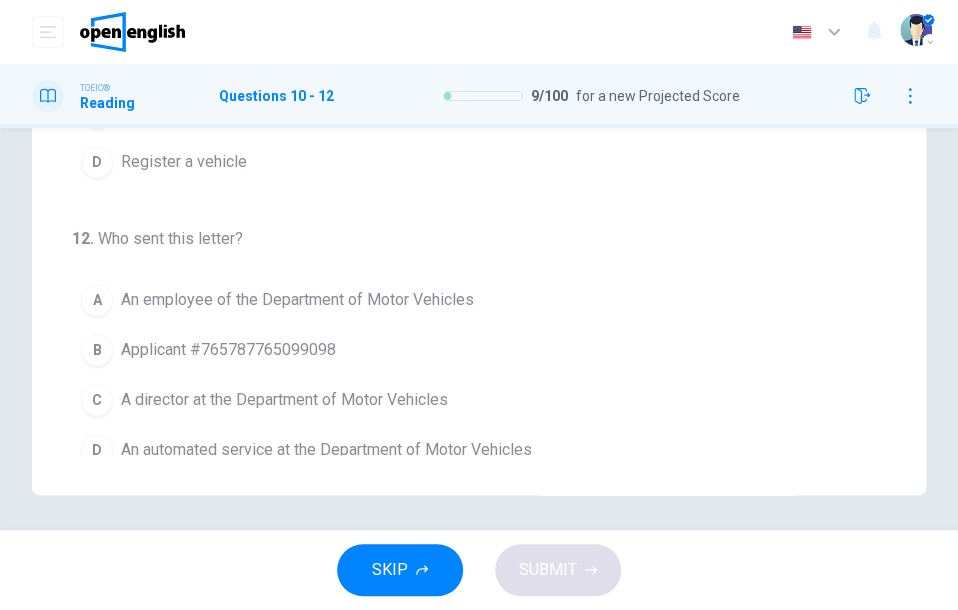 click on "Applicant #765787765099098" at bounding box center (228, 350) 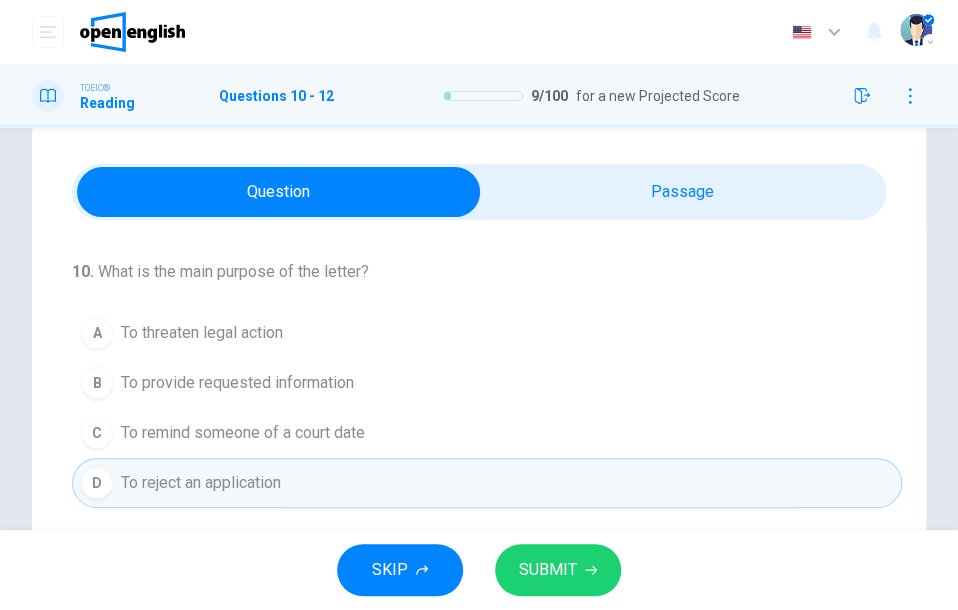 scroll, scrollTop: 28, scrollLeft: 0, axis: vertical 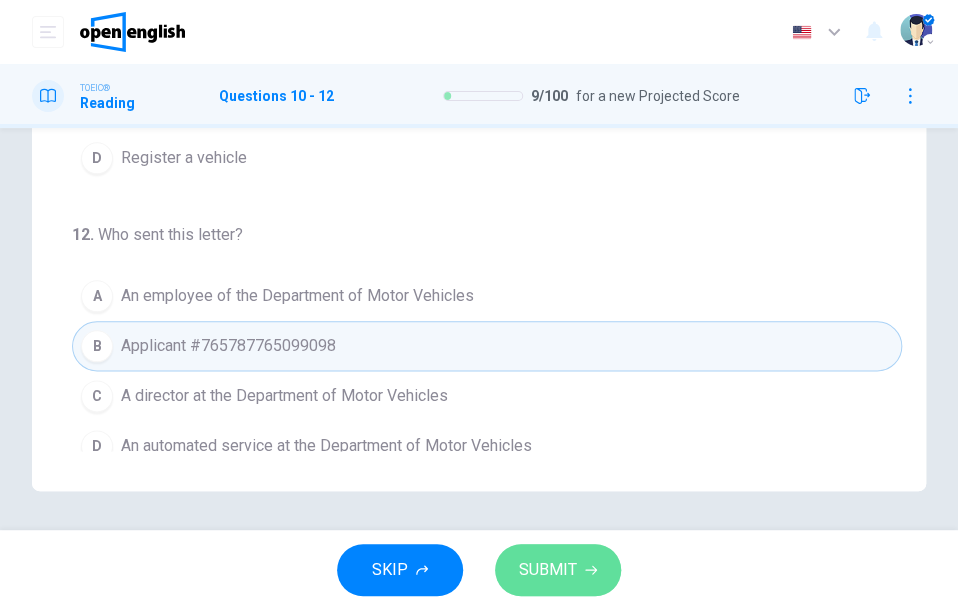 click on "SUBMIT" at bounding box center [548, 570] 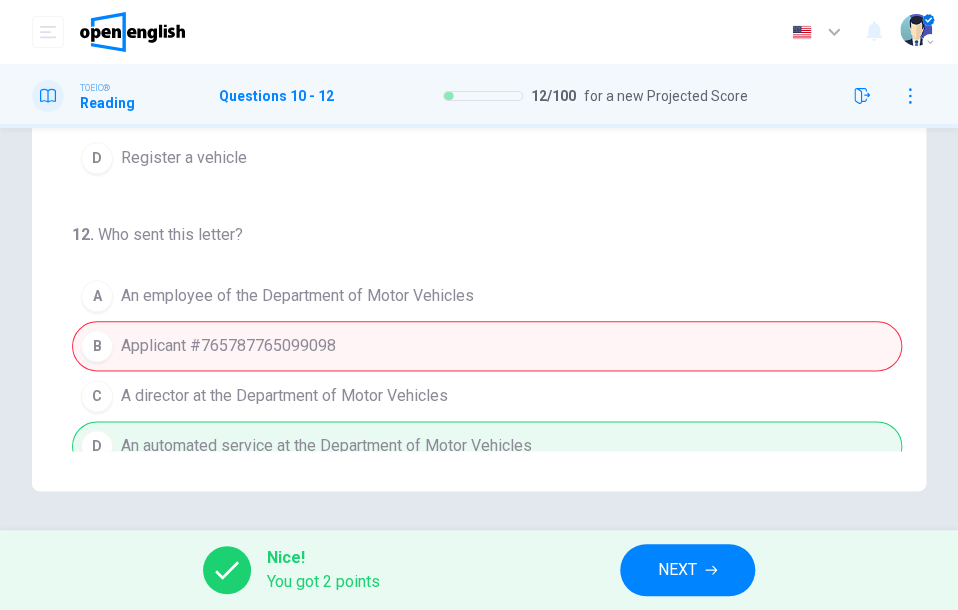 click on "NEXT" at bounding box center [677, 570] 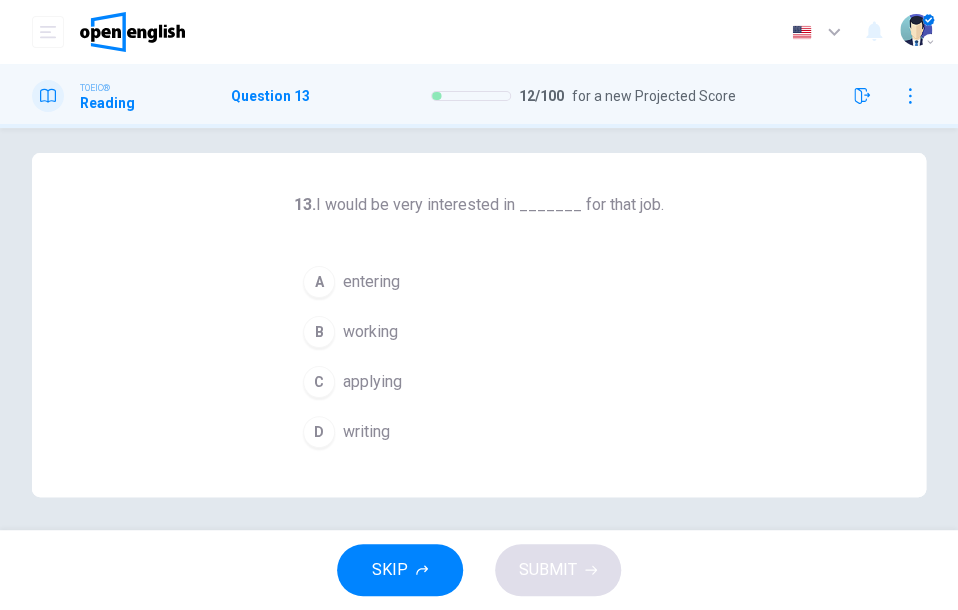scroll, scrollTop: 20, scrollLeft: 0, axis: vertical 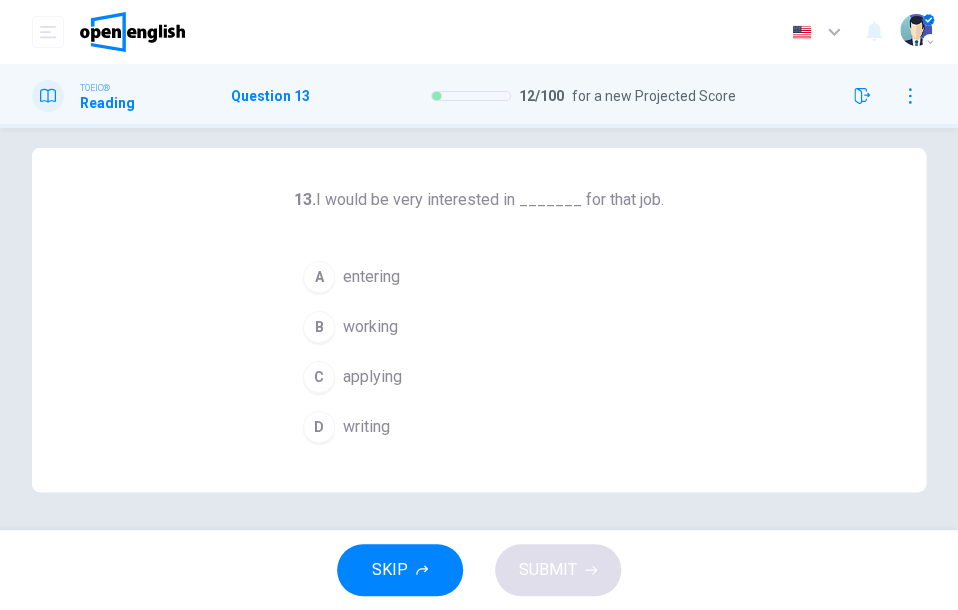 click on "applying" at bounding box center [372, 377] 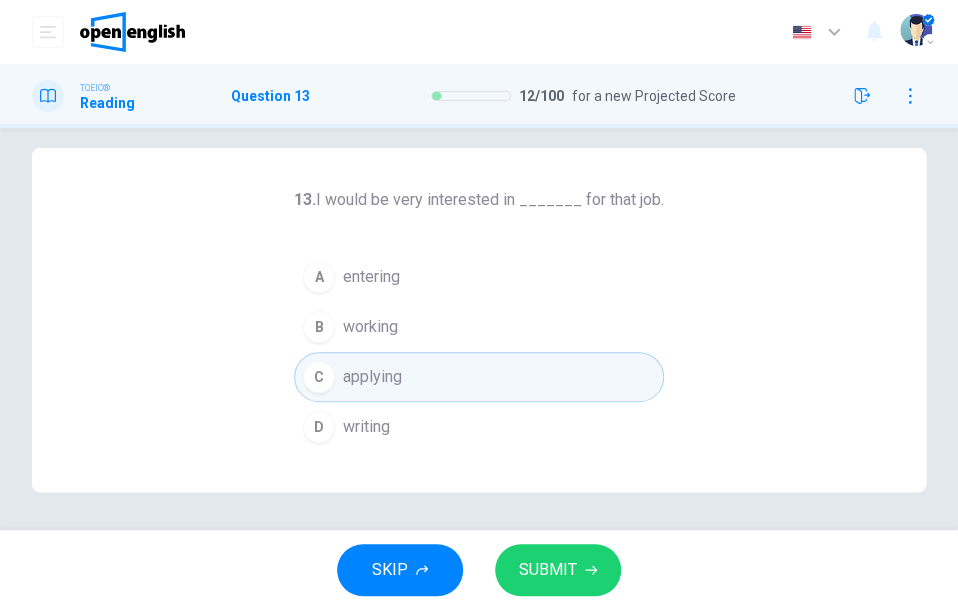 click on "SUBMIT" at bounding box center (548, 570) 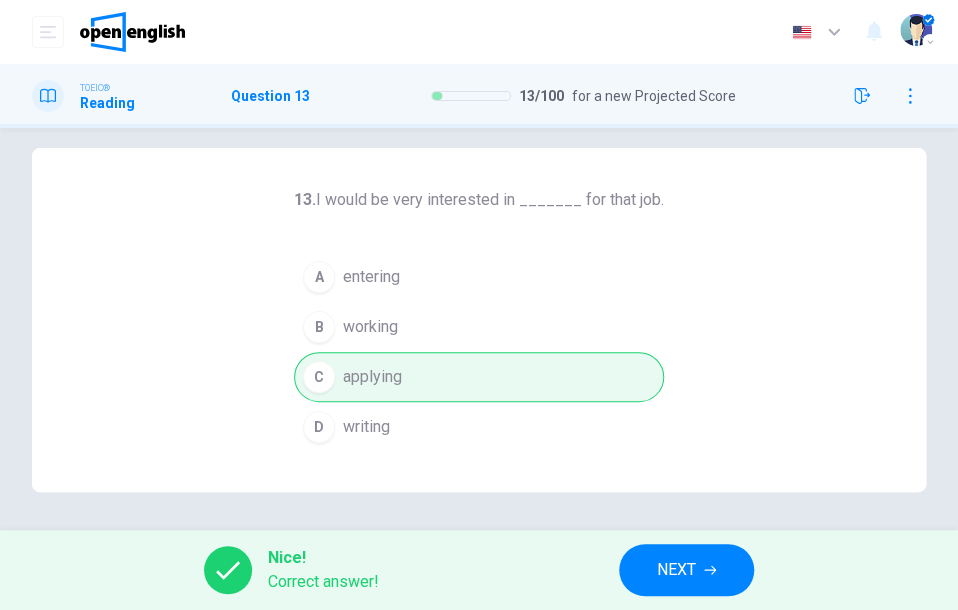 click on "NEXT" at bounding box center [676, 570] 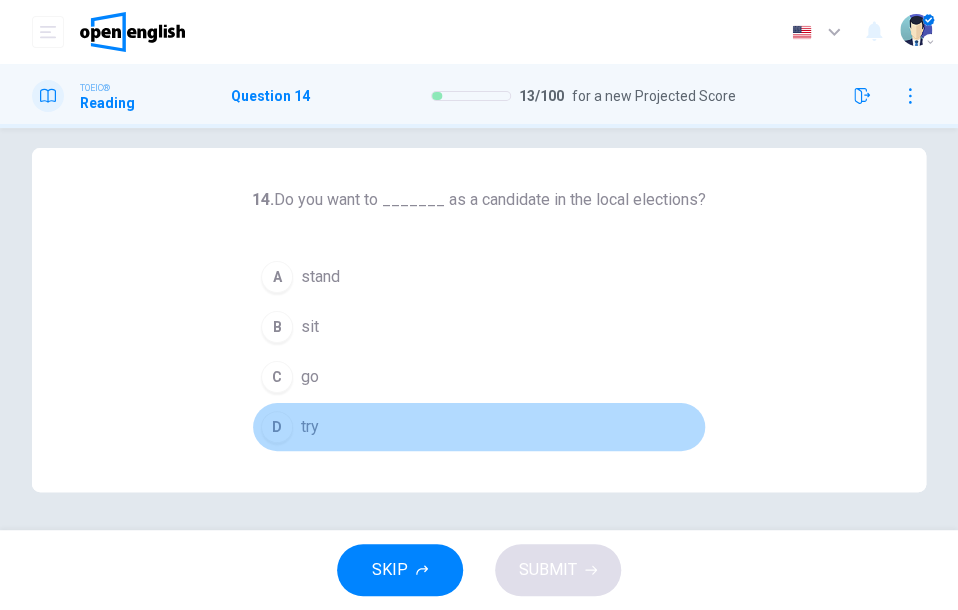 click on "D" at bounding box center (277, 427) 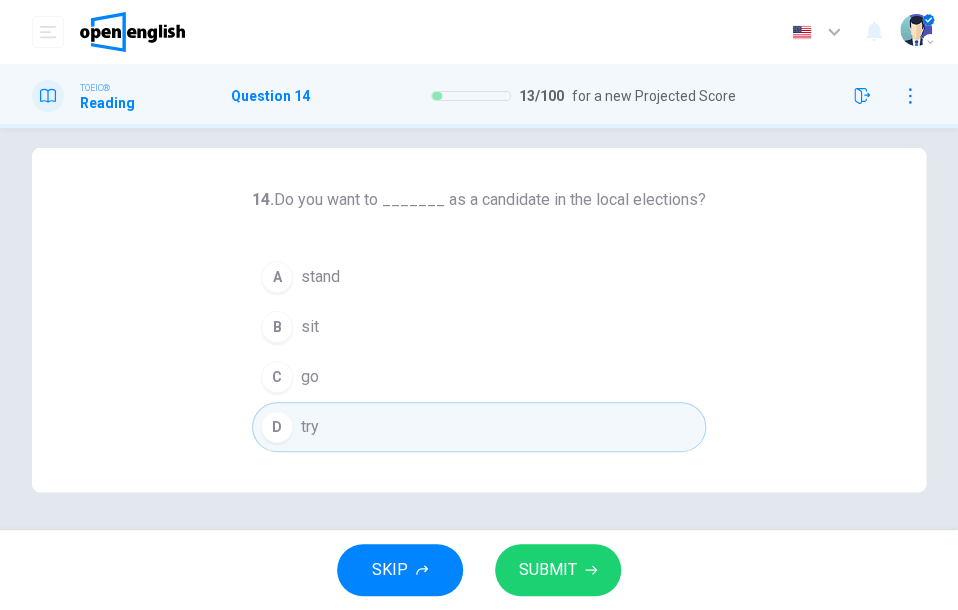 click on "SUBMIT" at bounding box center (548, 570) 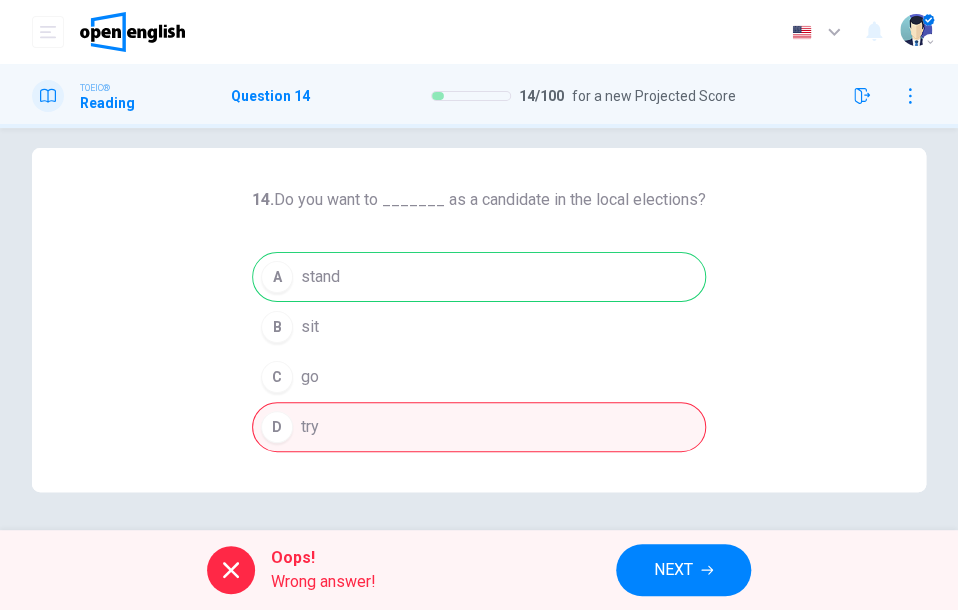 click on "NEXT" at bounding box center [683, 570] 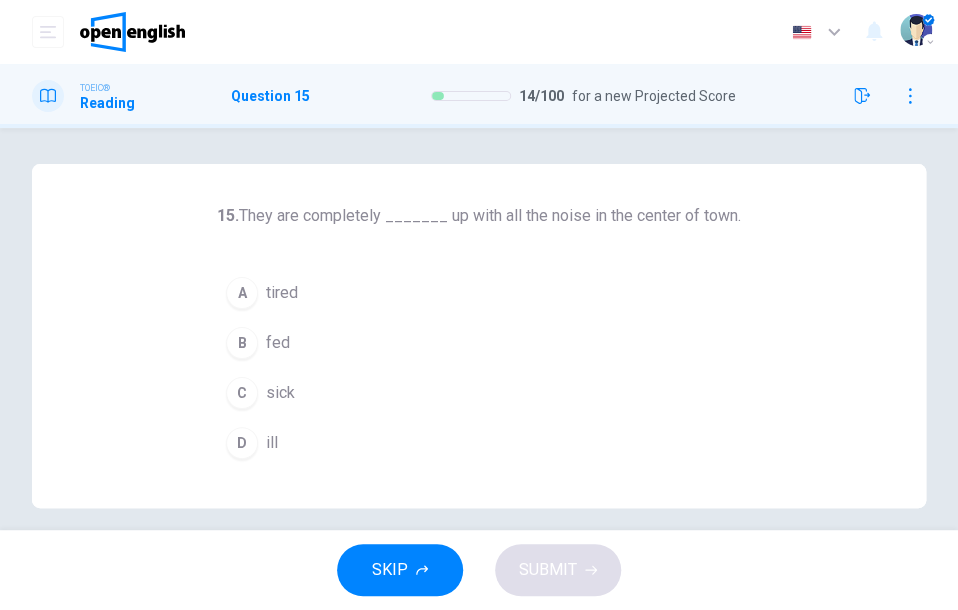 scroll, scrollTop: 0, scrollLeft: 0, axis: both 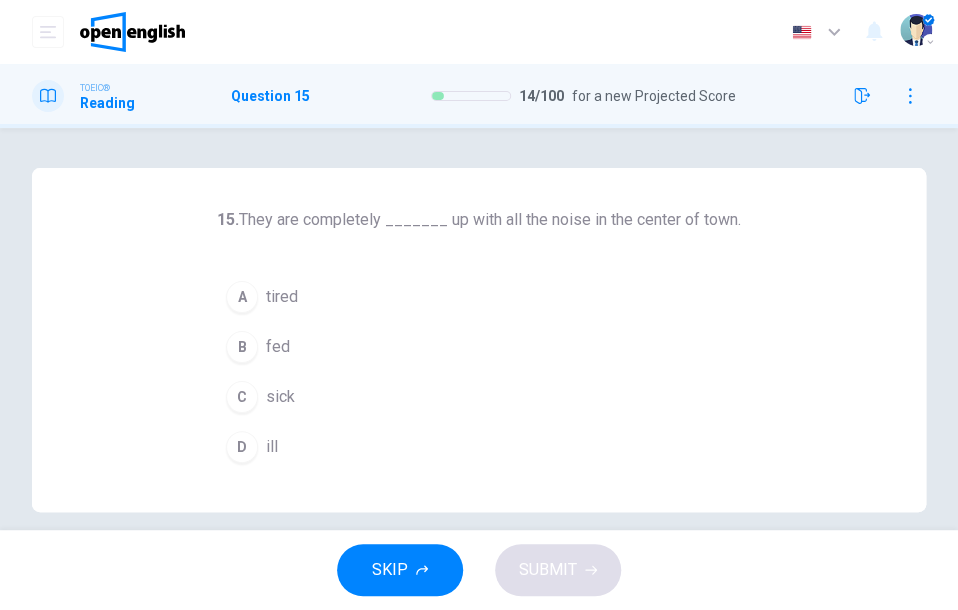 click on "B fed" at bounding box center [479, 347] 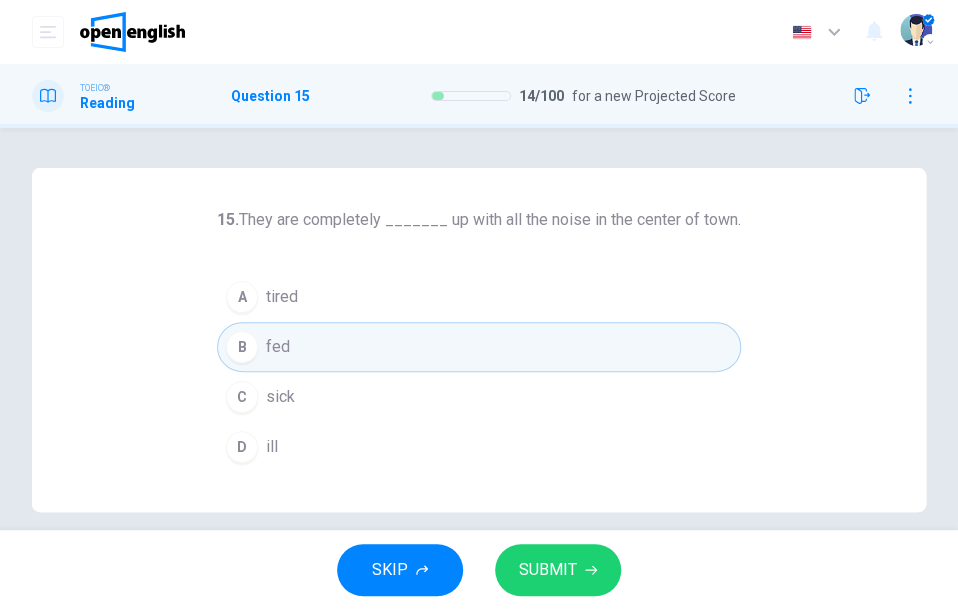 click on "SUBMIT" at bounding box center (548, 570) 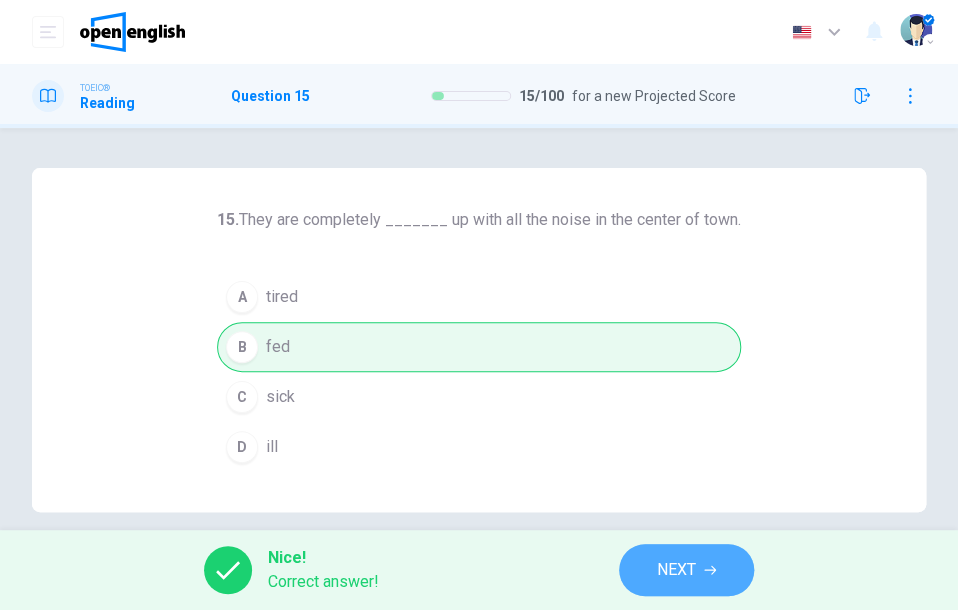 click on "NEXT" at bounding box center (676, 570) 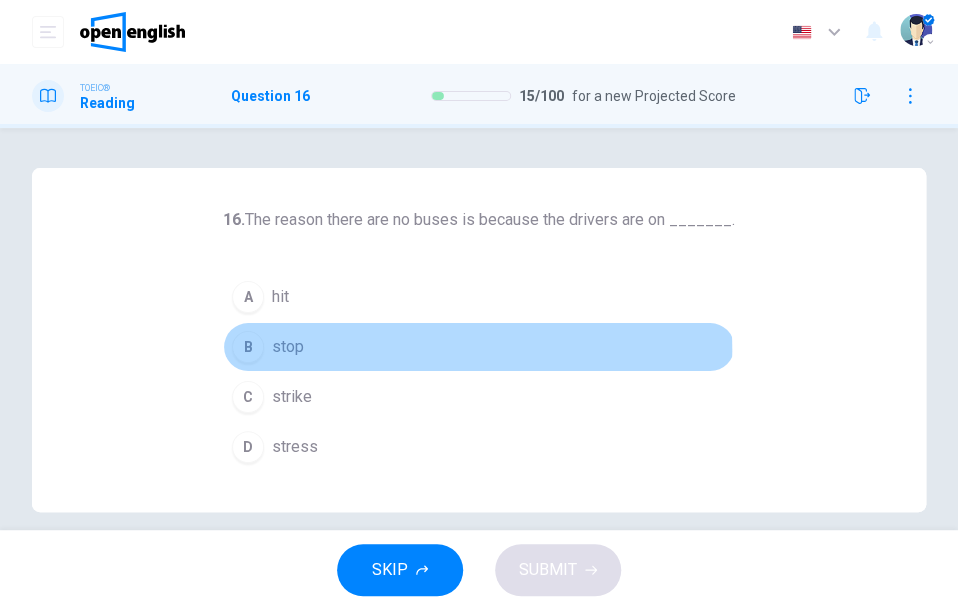 click on "B" at bounding box center [248, 347] 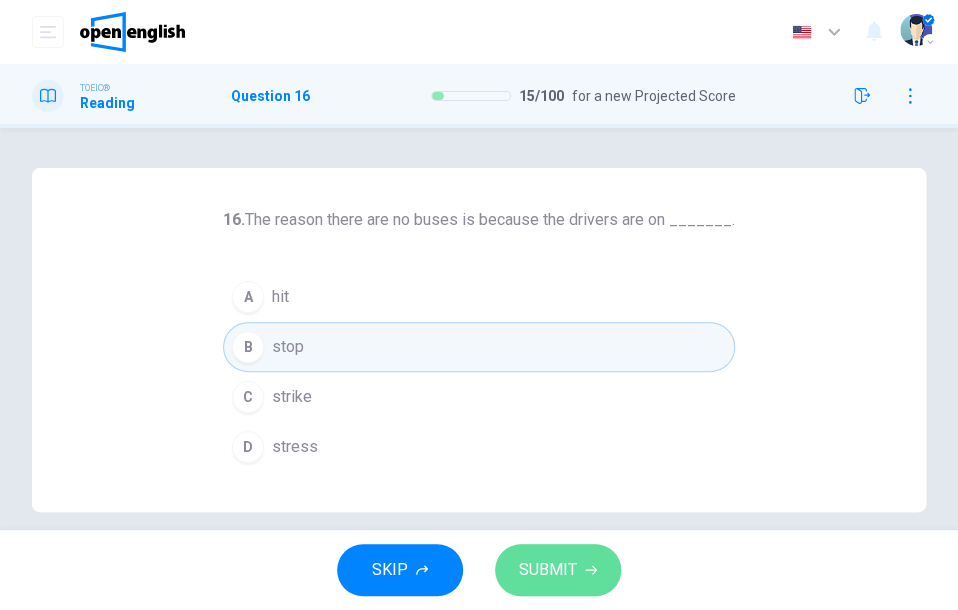 click on "SUBMIT" at bounding box center (548, 570) 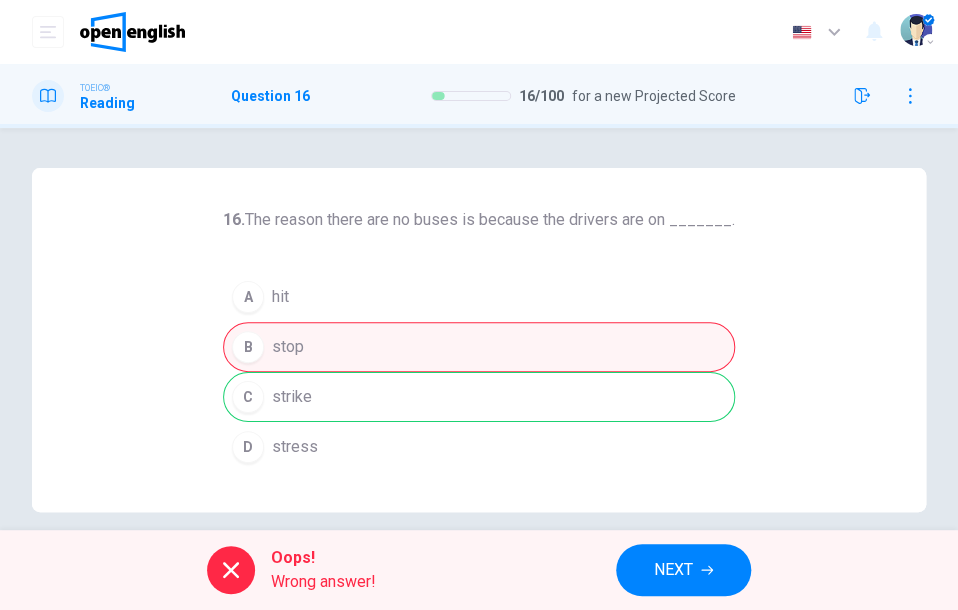 click on "NEXT" at bounding box center (683, 570) 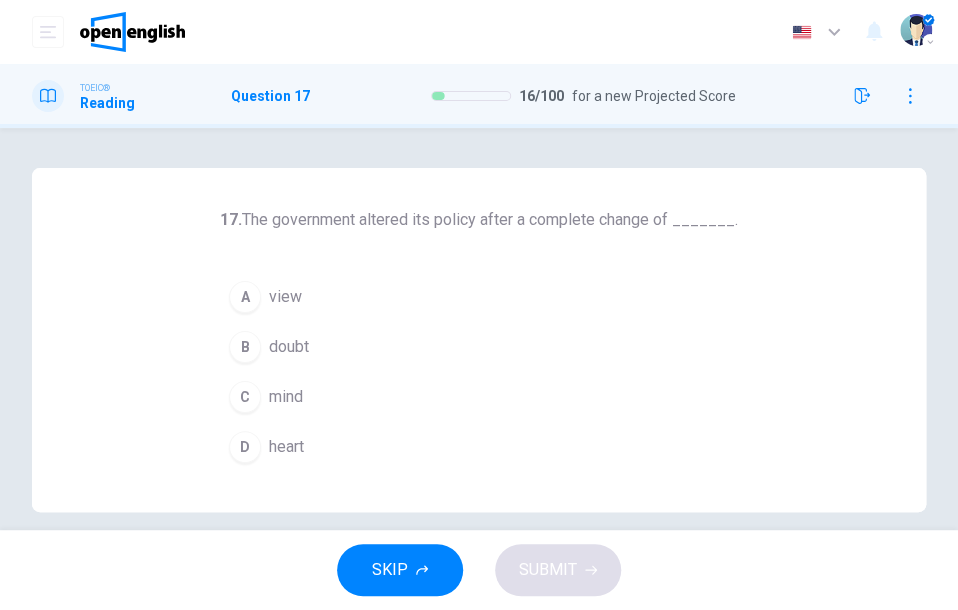 click on "mind" at bounding box center (286, 397) 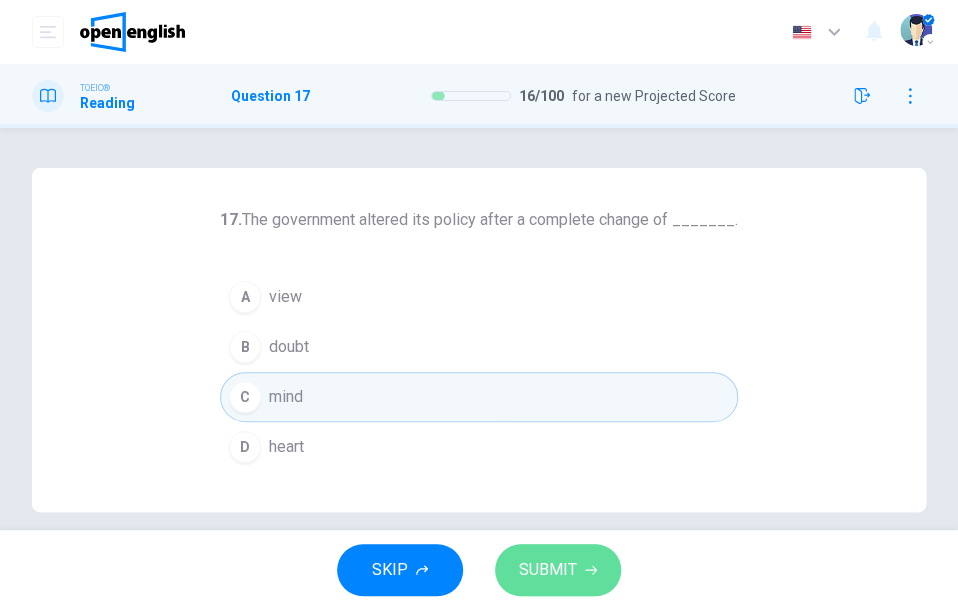 click on "SUBMIT" at bounding box center (548, 570) 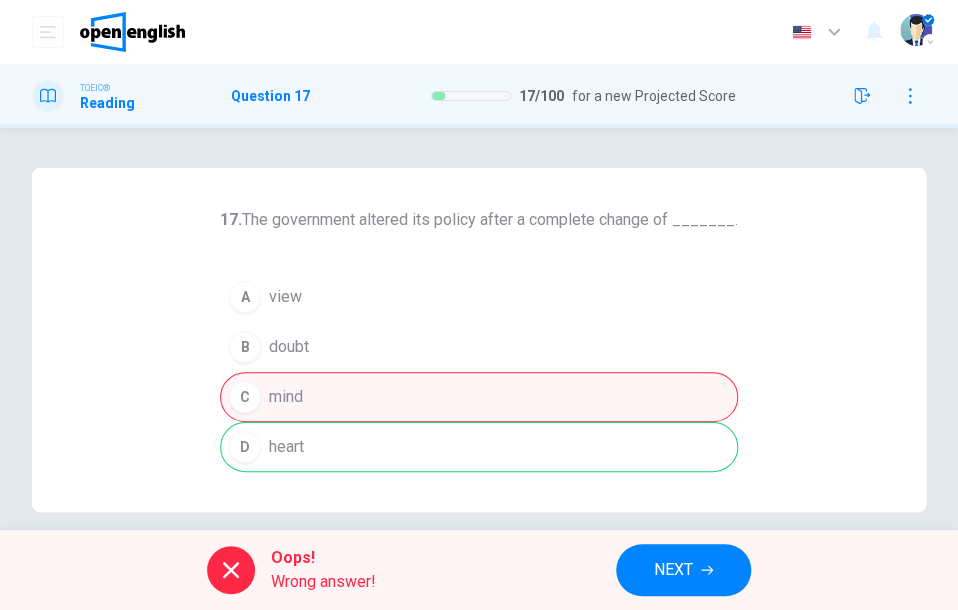 drag, startPoint x: 676, startPoint y: 220, endPoint x: 516, endPoint y: 218, distance: 160.0125 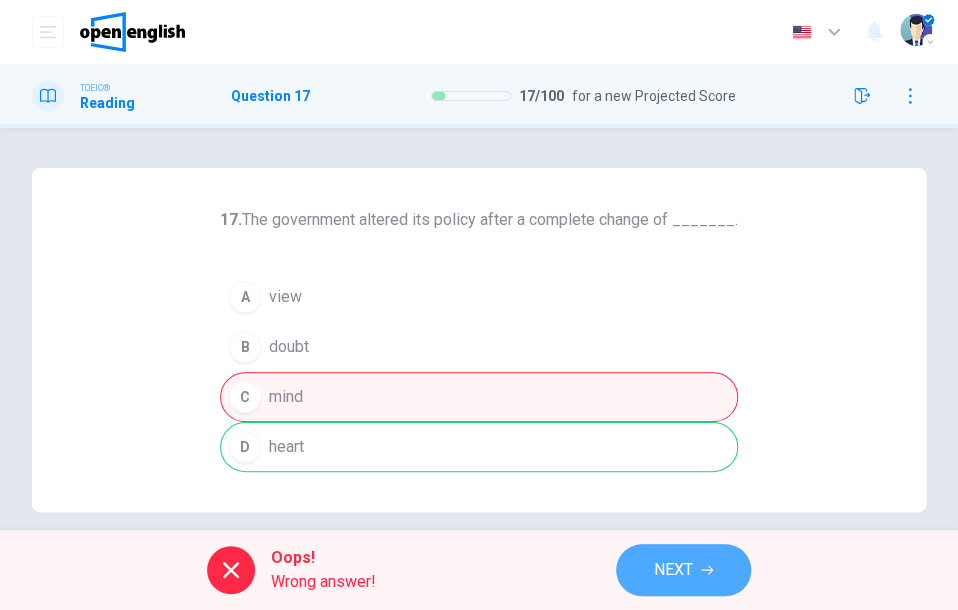 click on "NEXT" at bounding box center (673, 570) 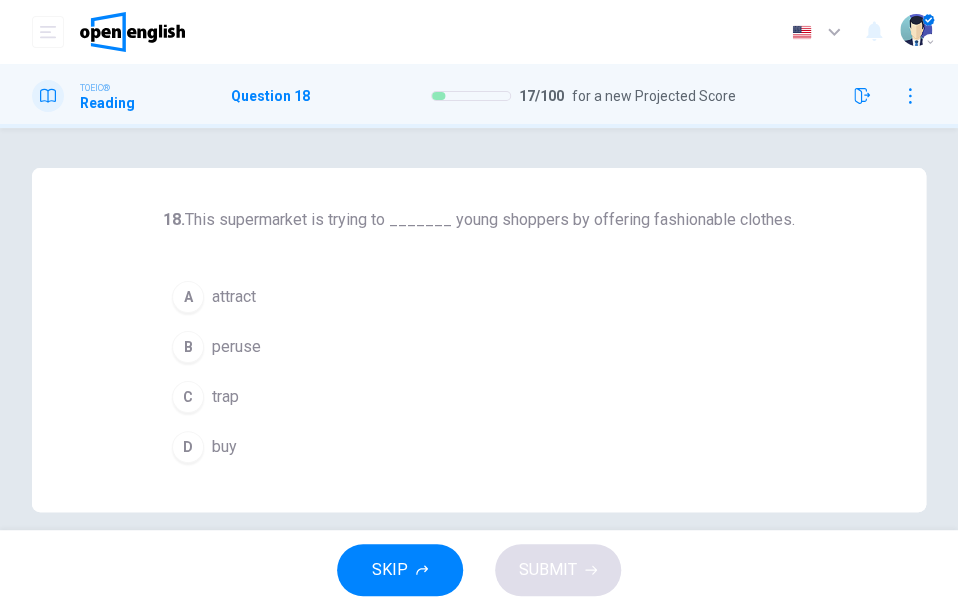 click on "A" at bounding box center (188, 297) 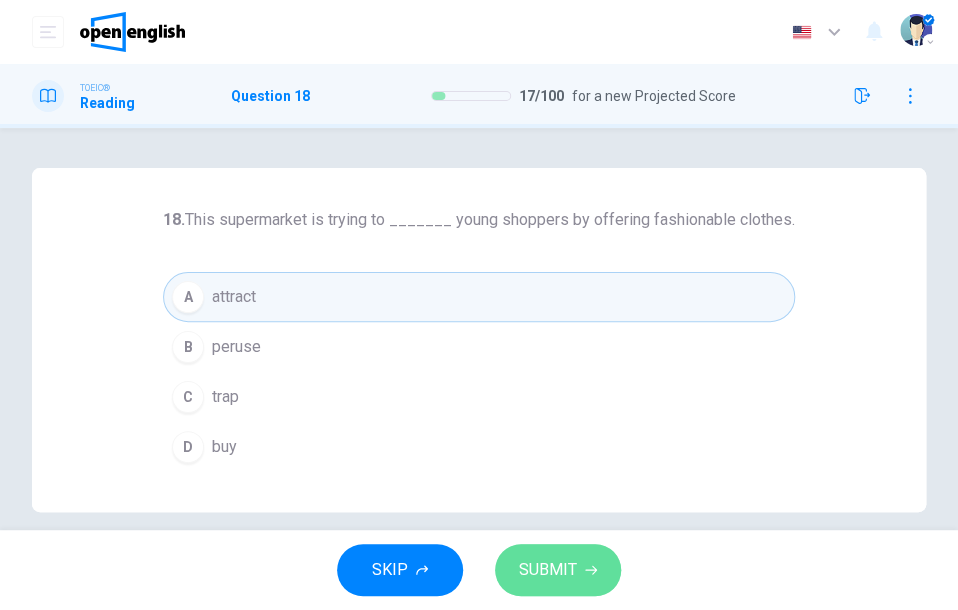 click on "SUBMIT" at bounding box center [548, 570] 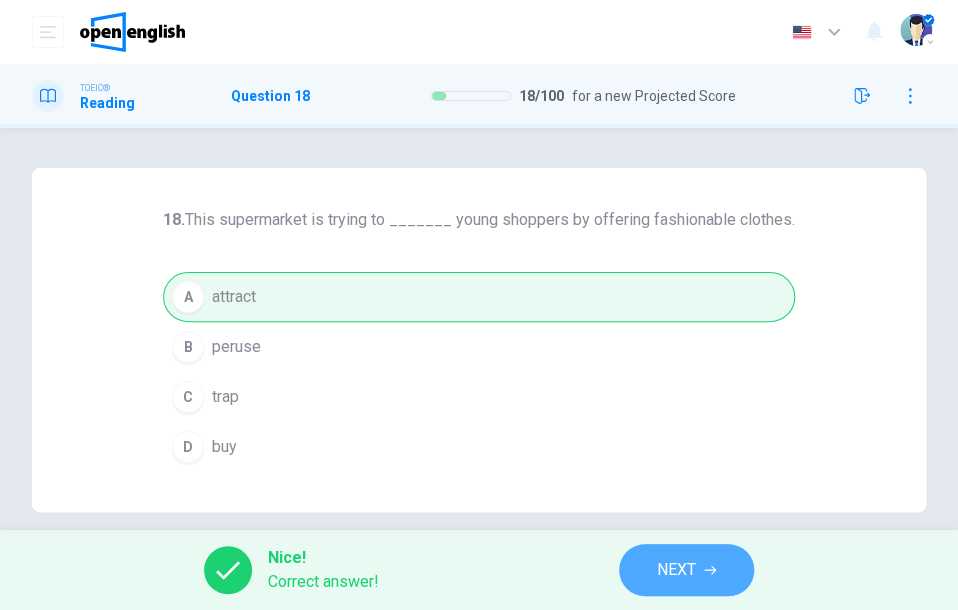 click on "NEXT" at bounding box center [676, 570] 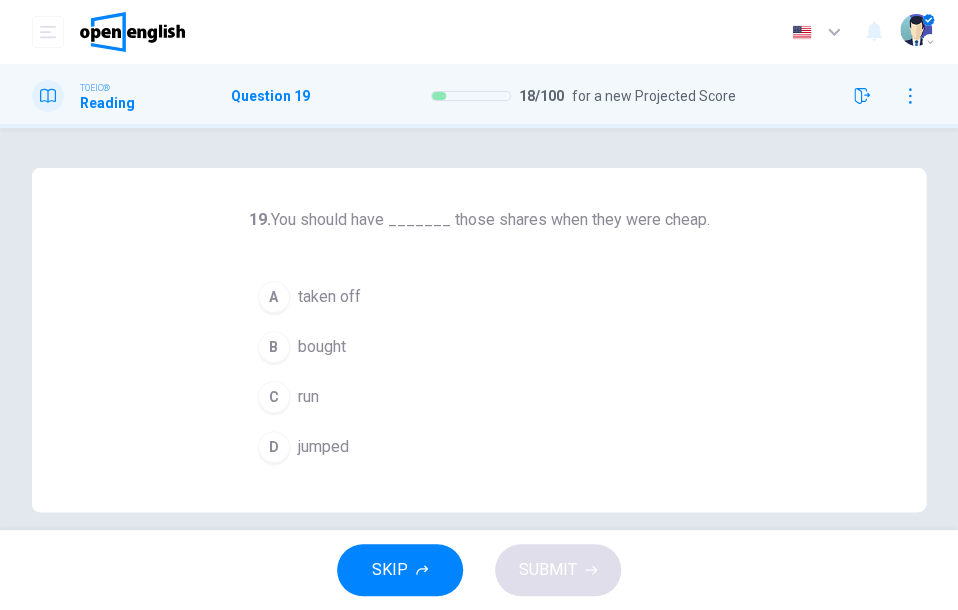 click on "bought" at bounding box center [322, 347] 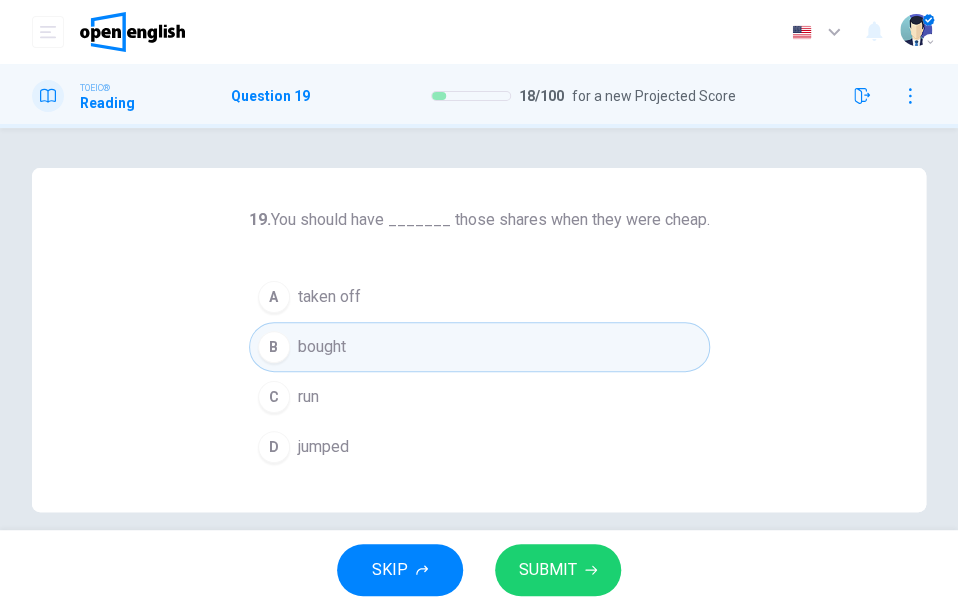 click on "SUBMIT" at bounding box center [548, 570] 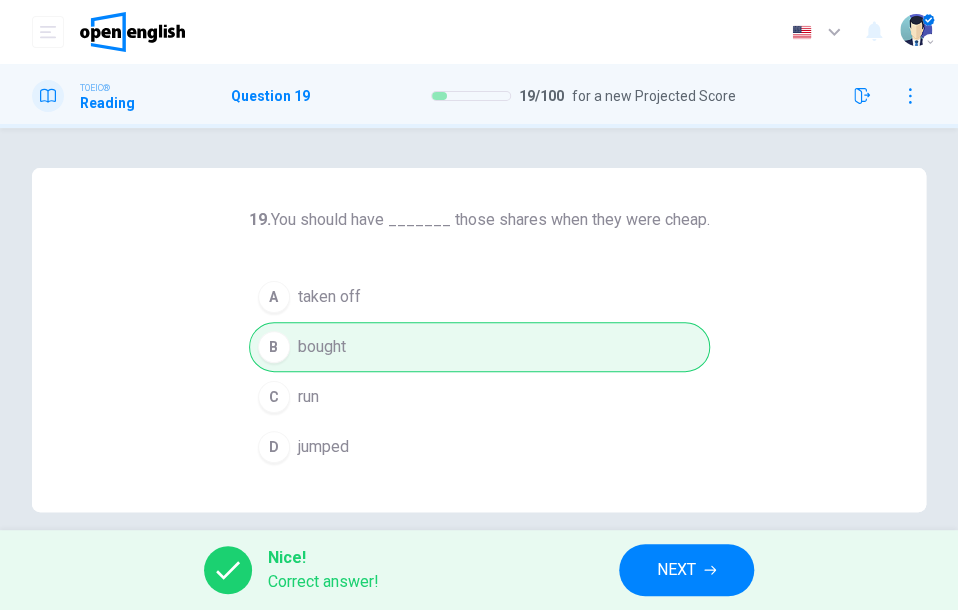 click on "NEXT" at bounding box center [676, 570] 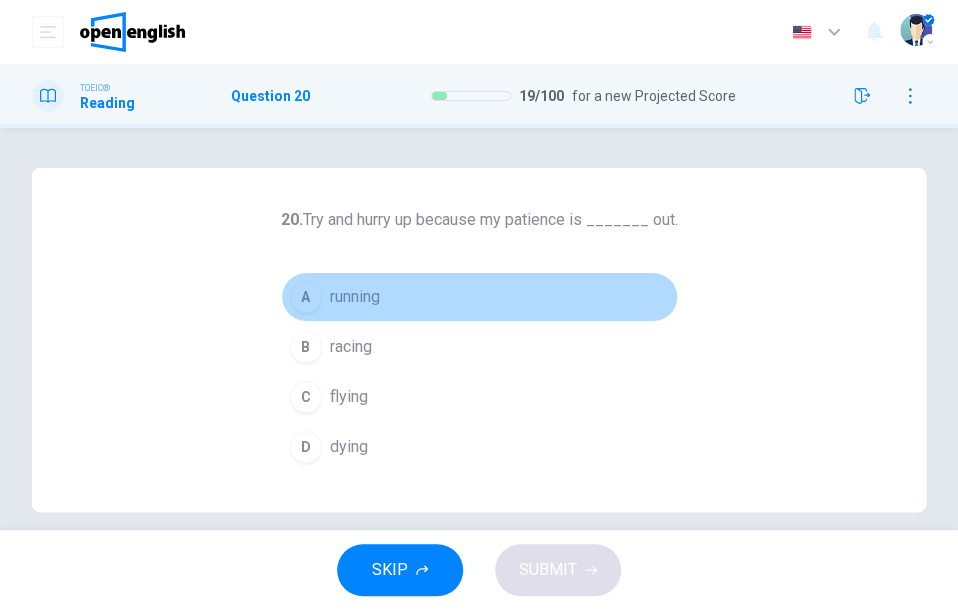 click on "running" at bounding box center [355, 297] 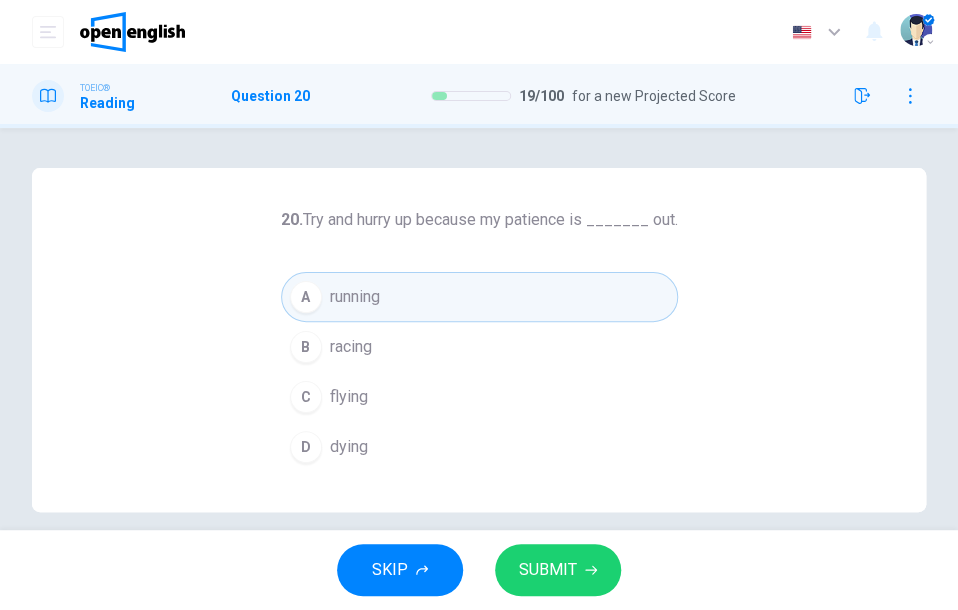 click on "SUBMIT" at bounding box center [548, 570] 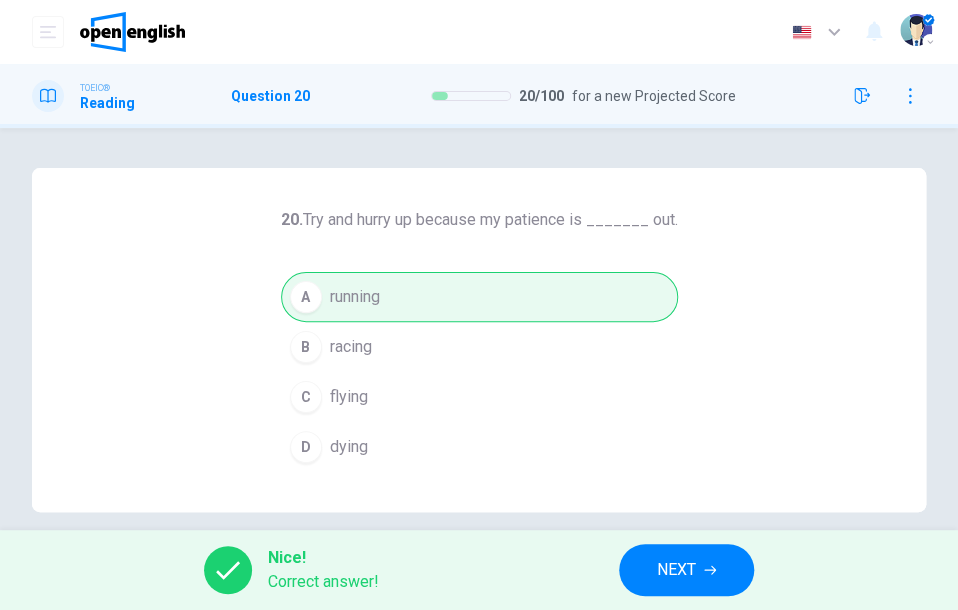 click on "NEXT" at bounding box center (676, 570) 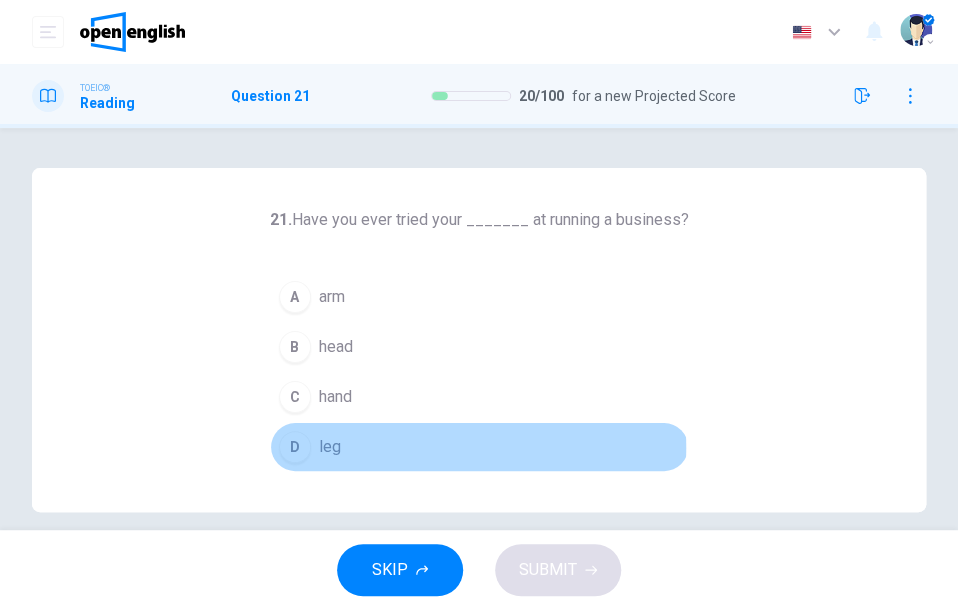 click on "D" at bounding box center (295, 447) 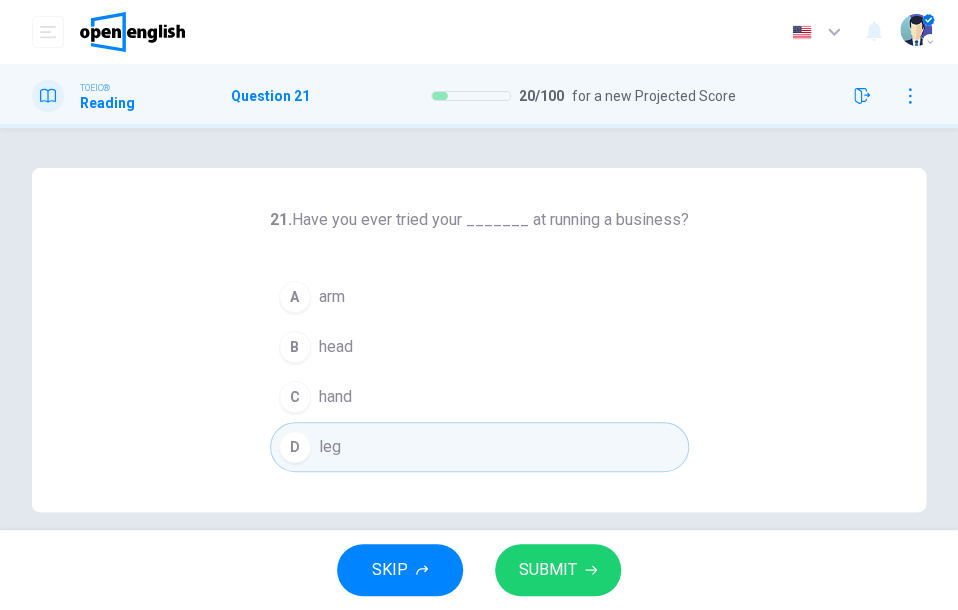click on "SUBMIT" at bounding box center [548, 570] 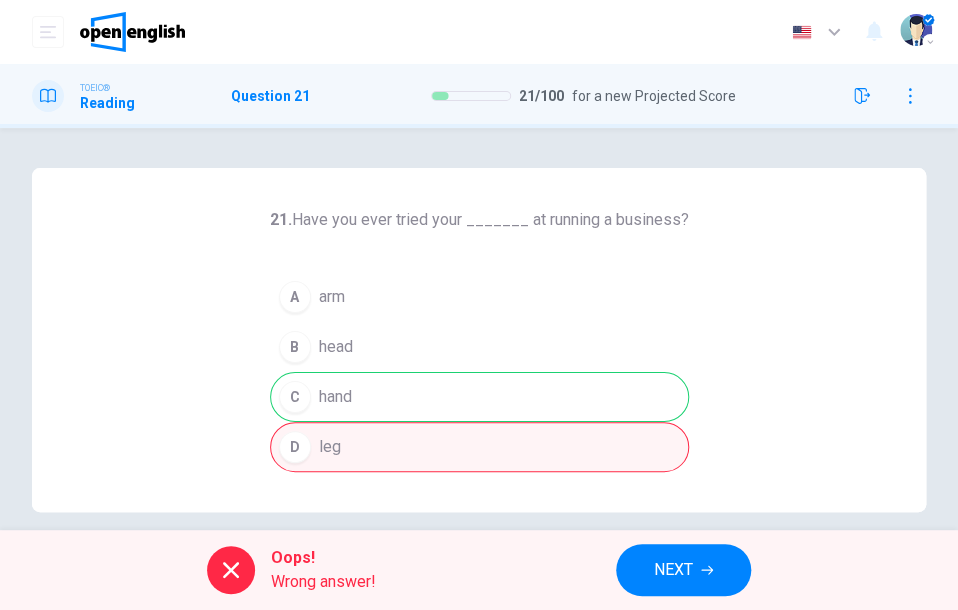 click on "NEXT" at bounding box center [673, 570] 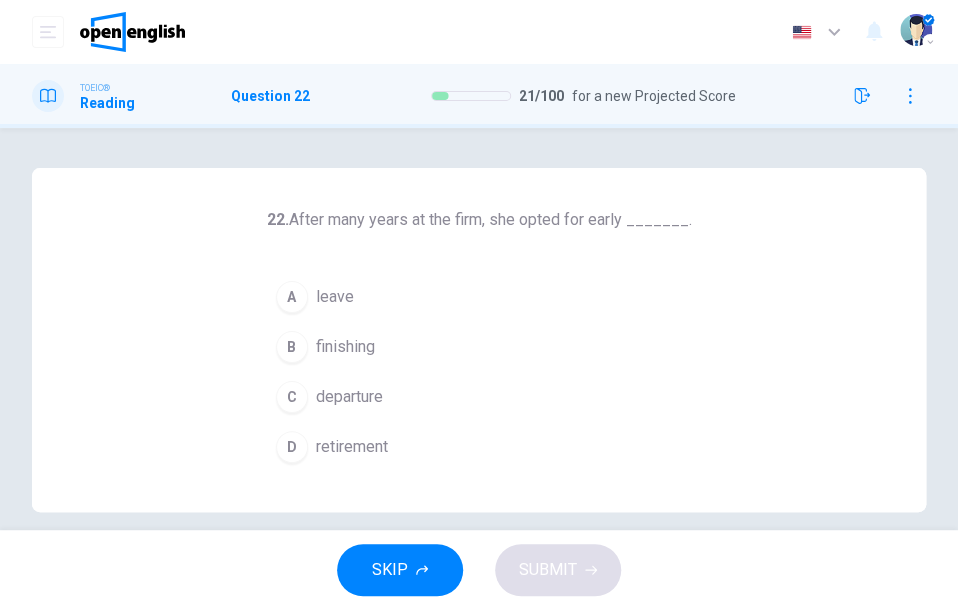 click on "retirement" at bounding box center (352, 447) 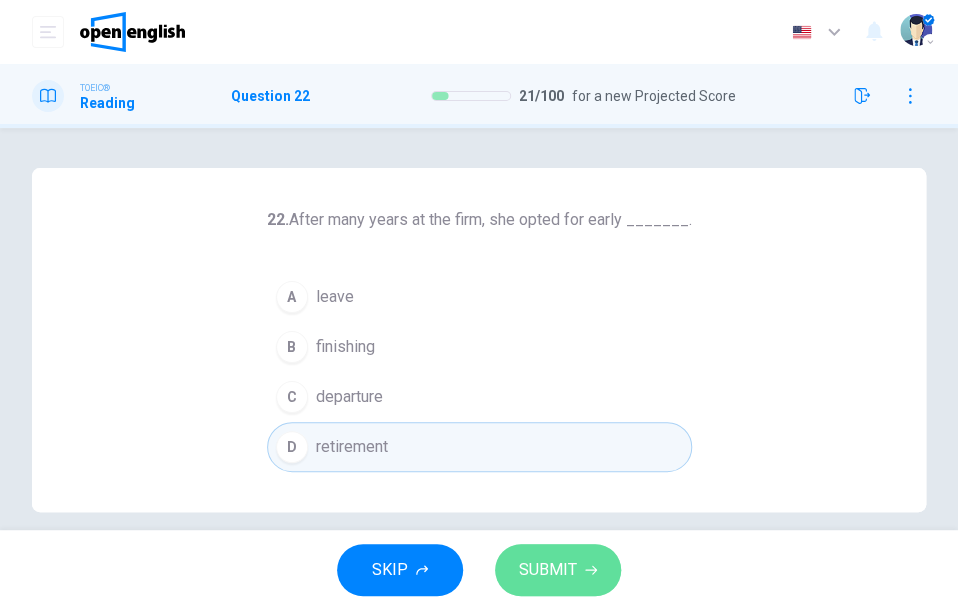 click on "SUBMIT" at bounding box center (548, 570) 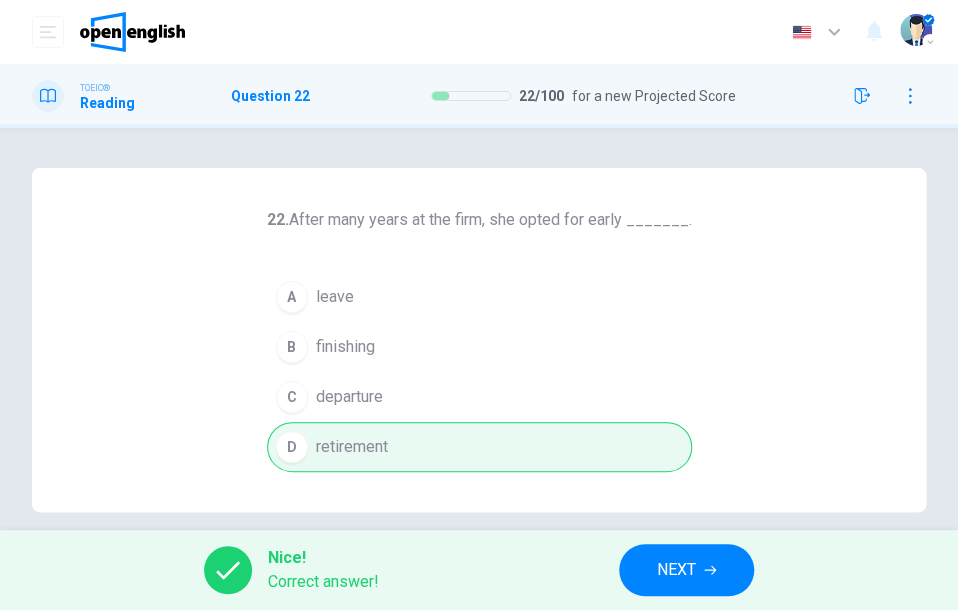 click on "NEXT" at bounding box center [676, 570] 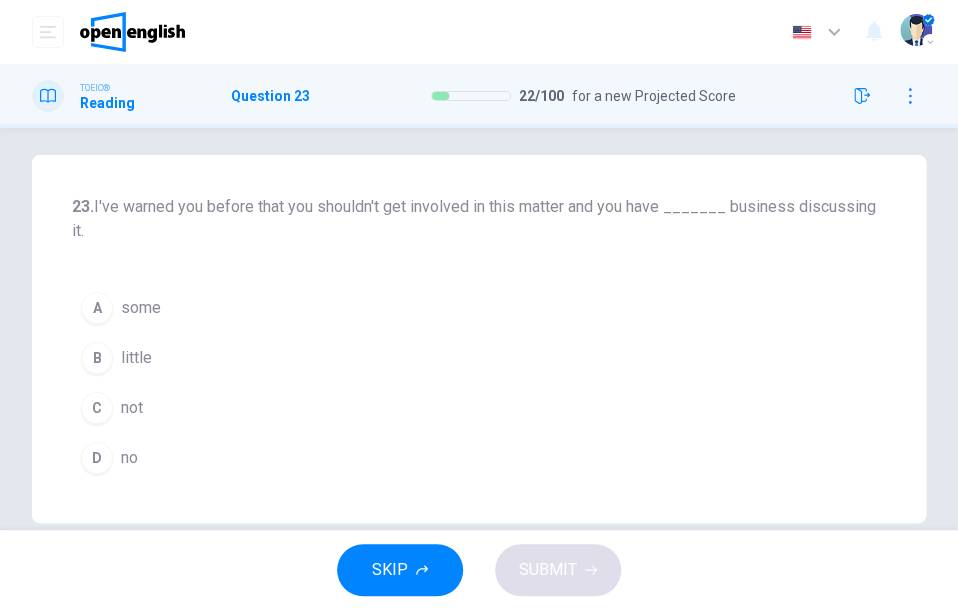 scroll, scrollTop: 0, scrollLeft: 0, axis: both 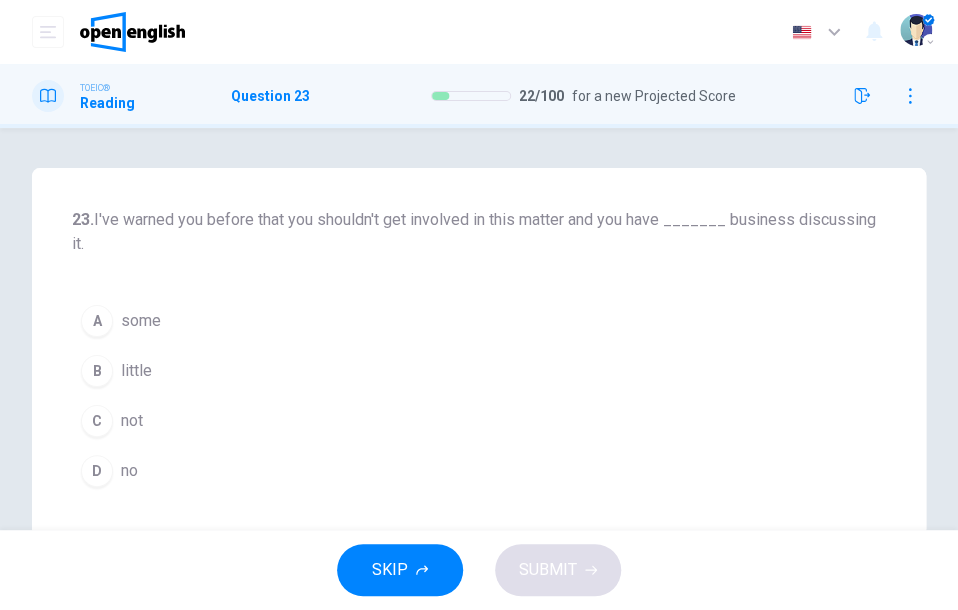 click on "A" at bounding box center (97, 321) 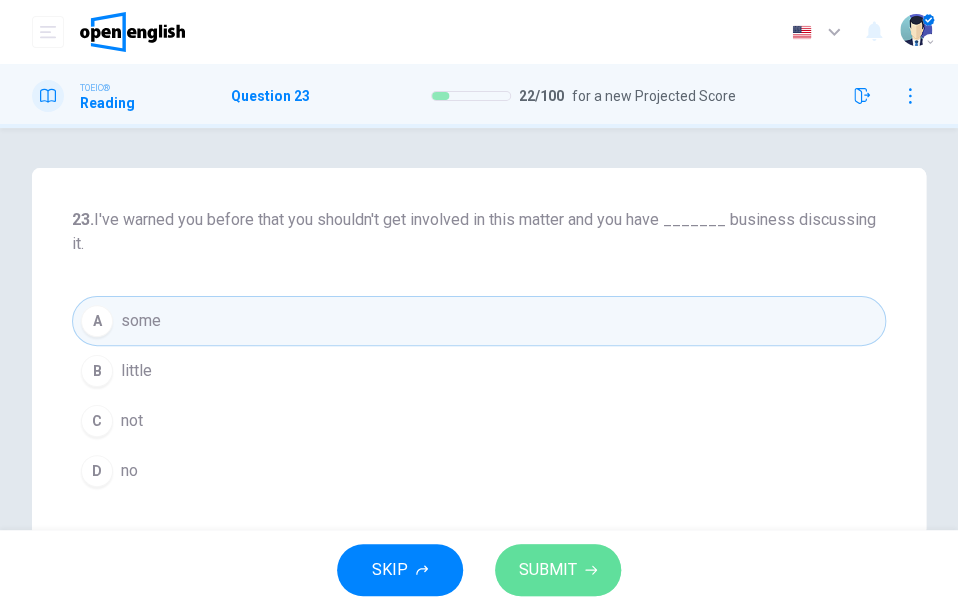 click on "SUBMIT" at bounding box center (548, 570) 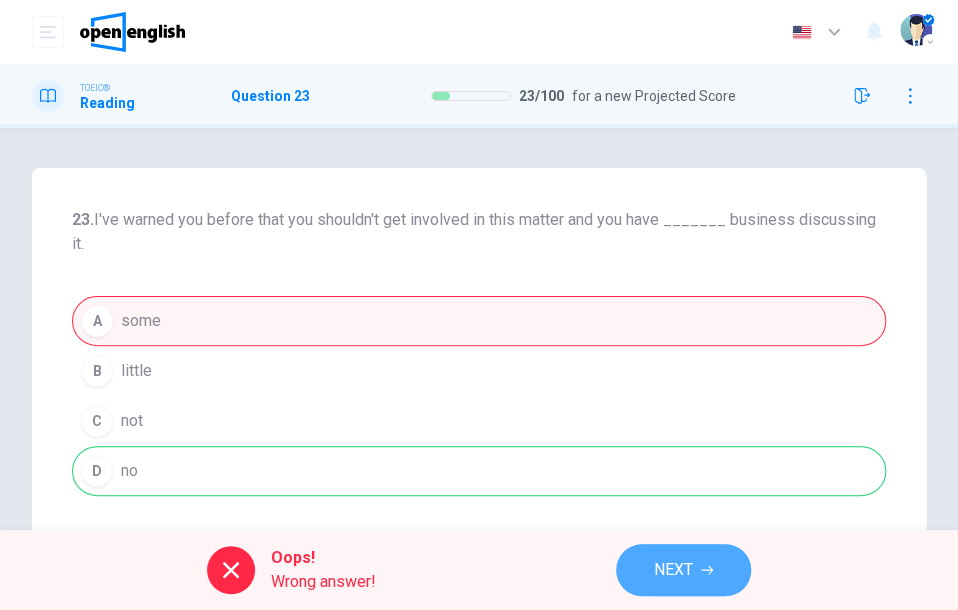 click on "NEXT" at bounding box center (683, 570) 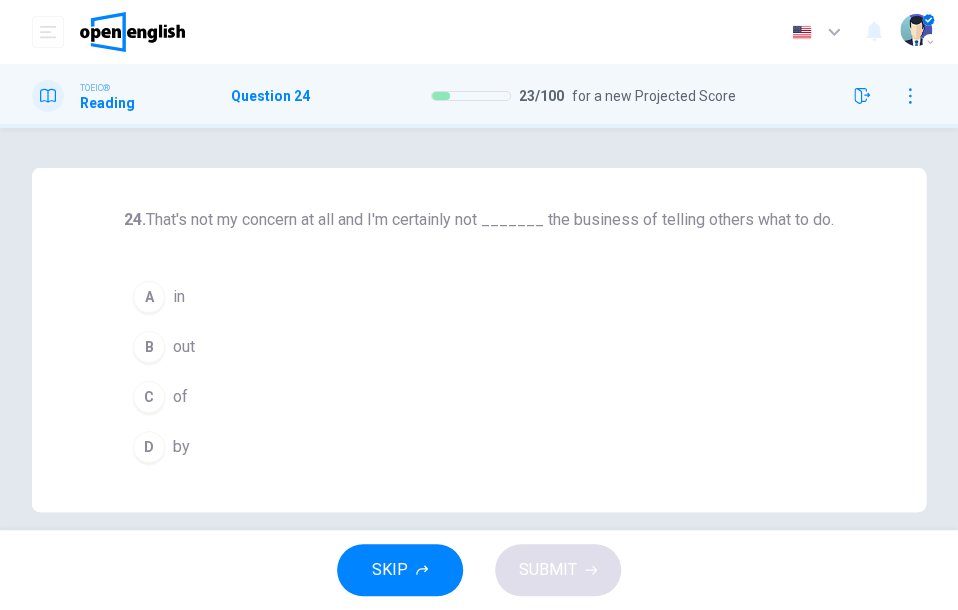 click on "A" at bounding box center (149, 297) 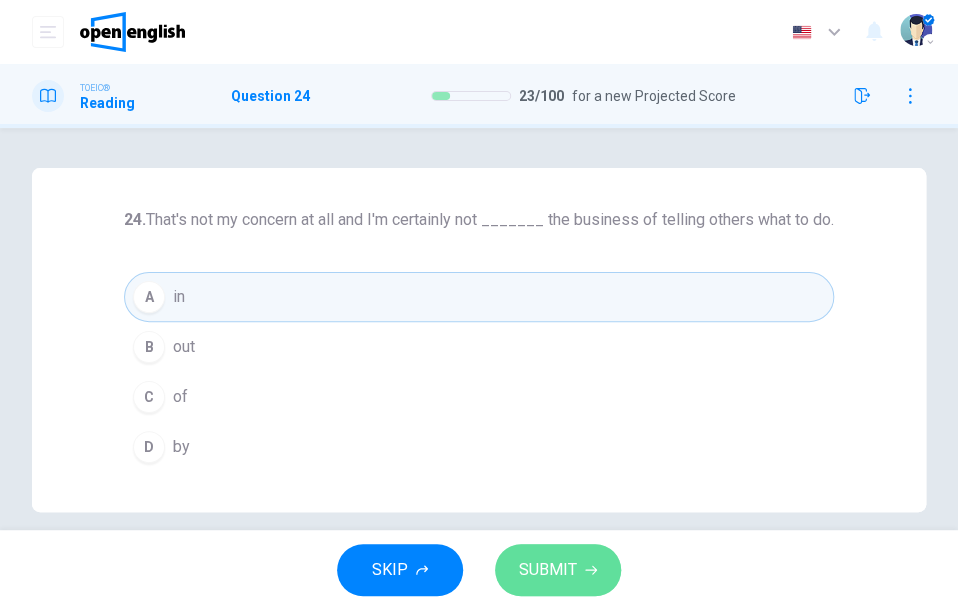 click on "SUBMIT" at bounding box center (548, 570) 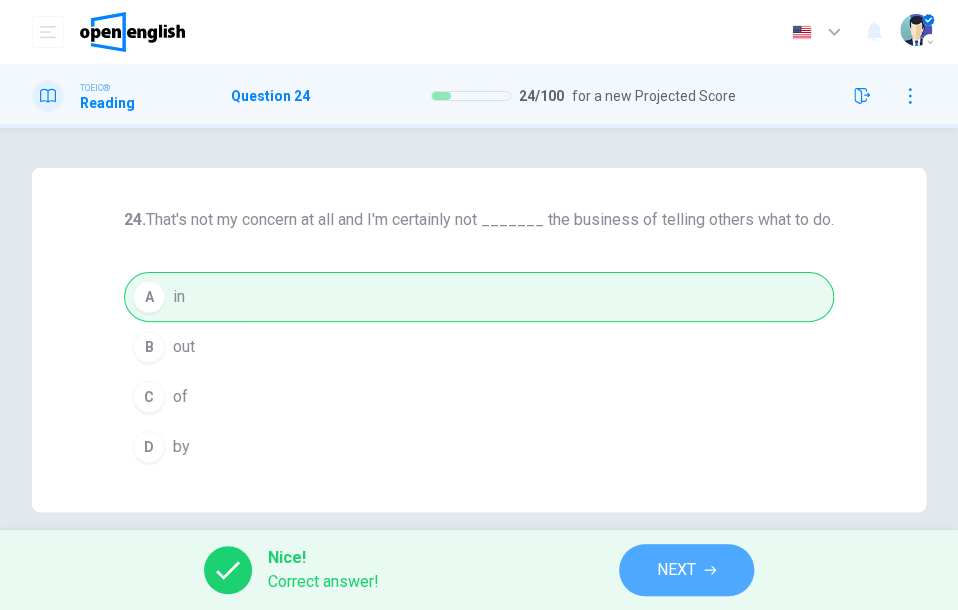 click on "NEXT" at bounding box center [676, 570] 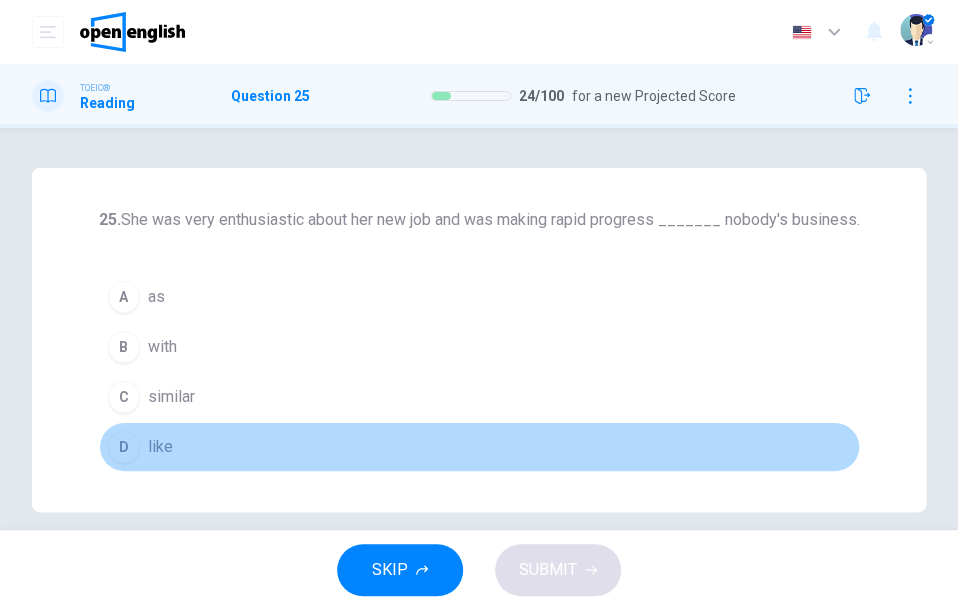 click on "D like" at bounding box center [479, 447] 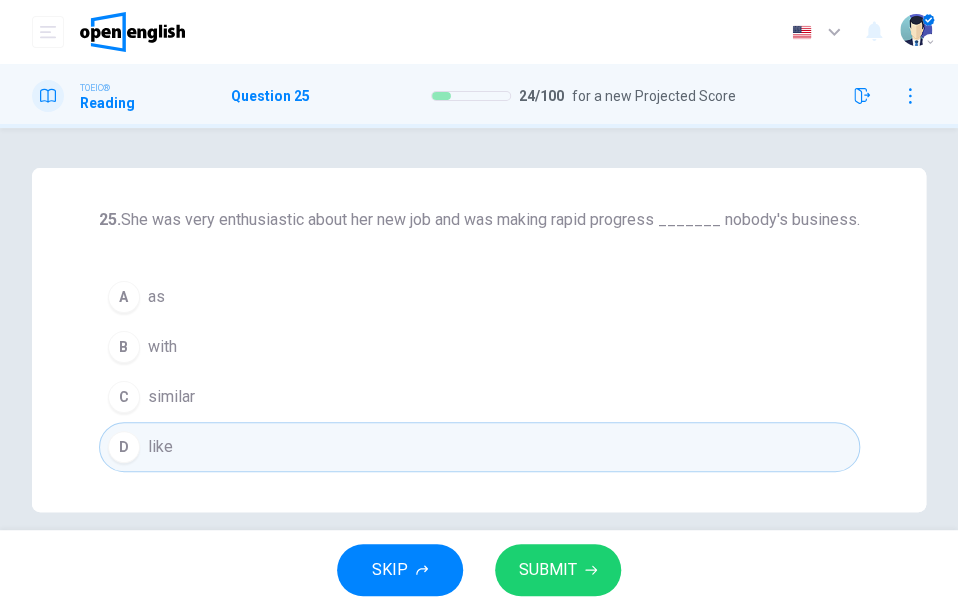 click on "SUBMIT" at bounding box center (548, 570) 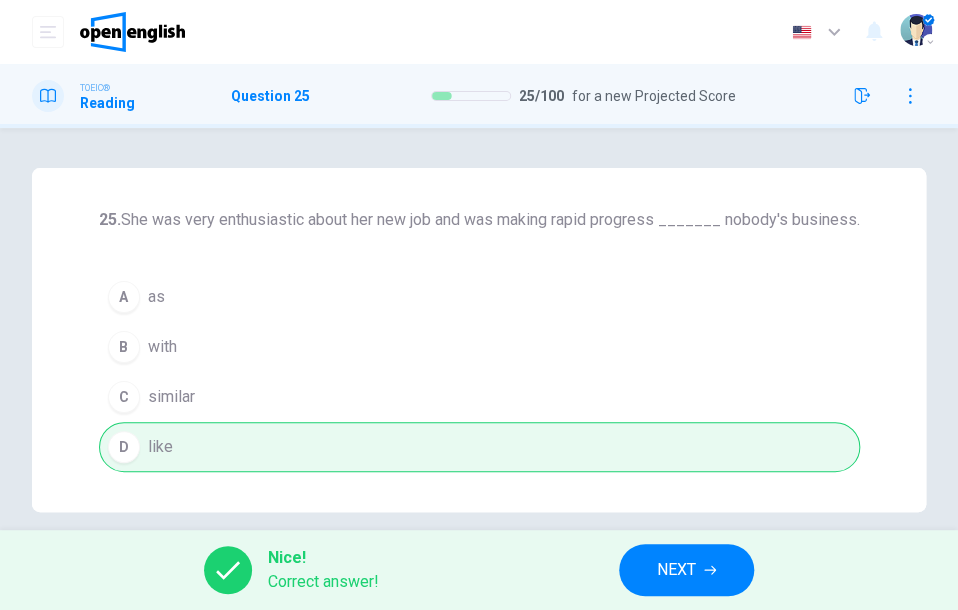 click on "NEXT" at bounding box center [676, 570] 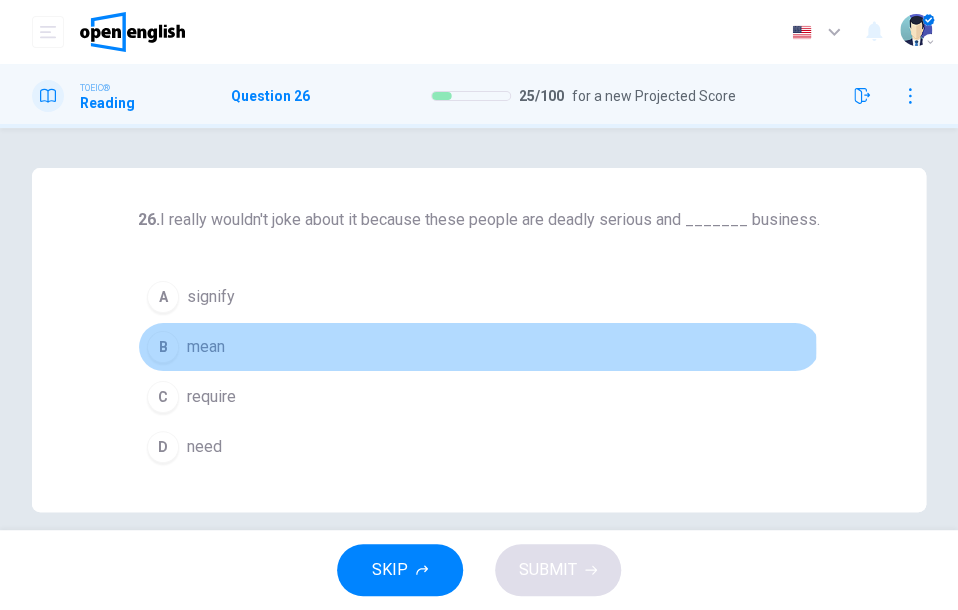 click on "mean" at bounding box center [206, 347] 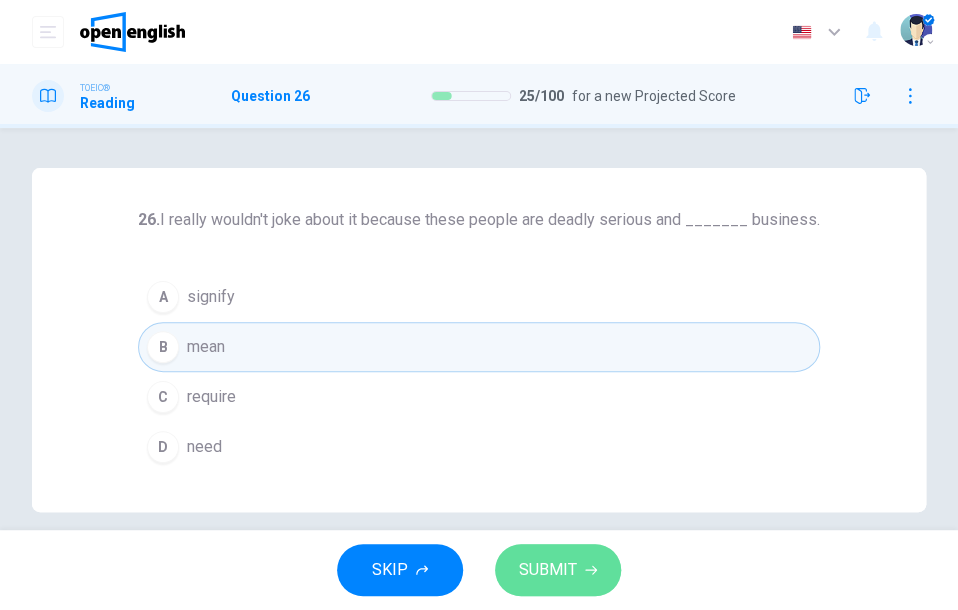 click on "SUBMIT" at bounding box center (548, 570) 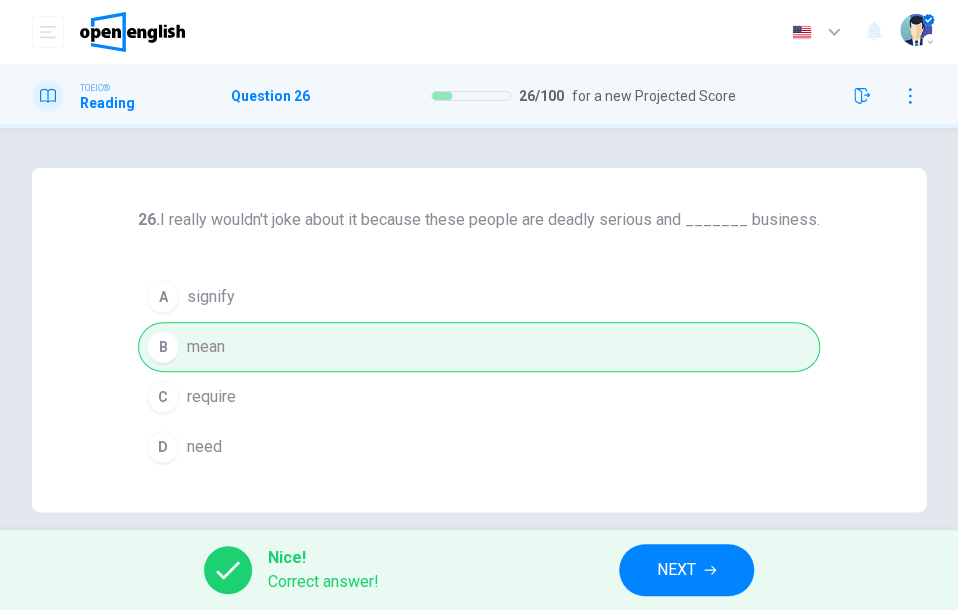 click on "NEXT" at bounding box center (686, 570) 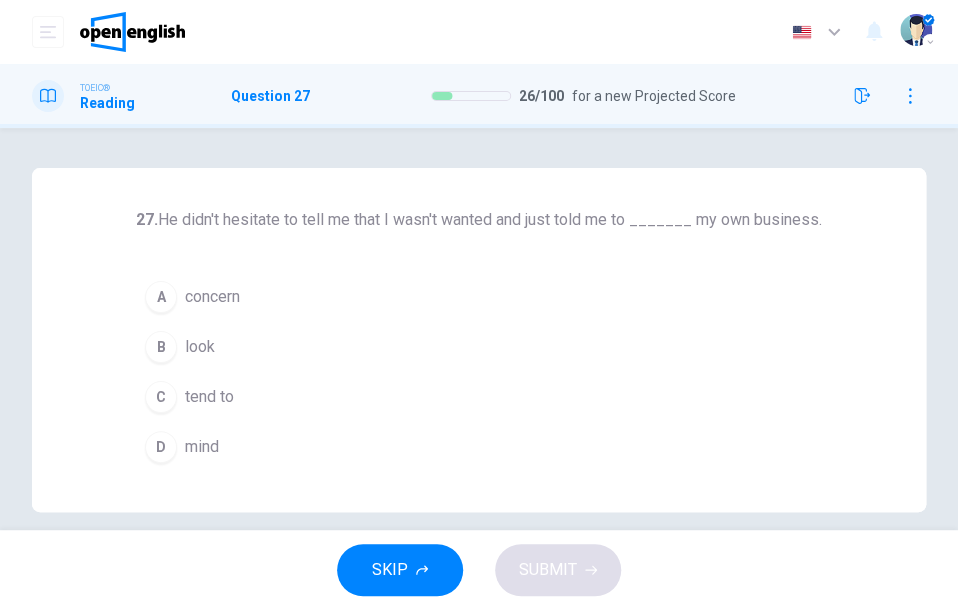 click on "B look" at bounding box center (479, 347) 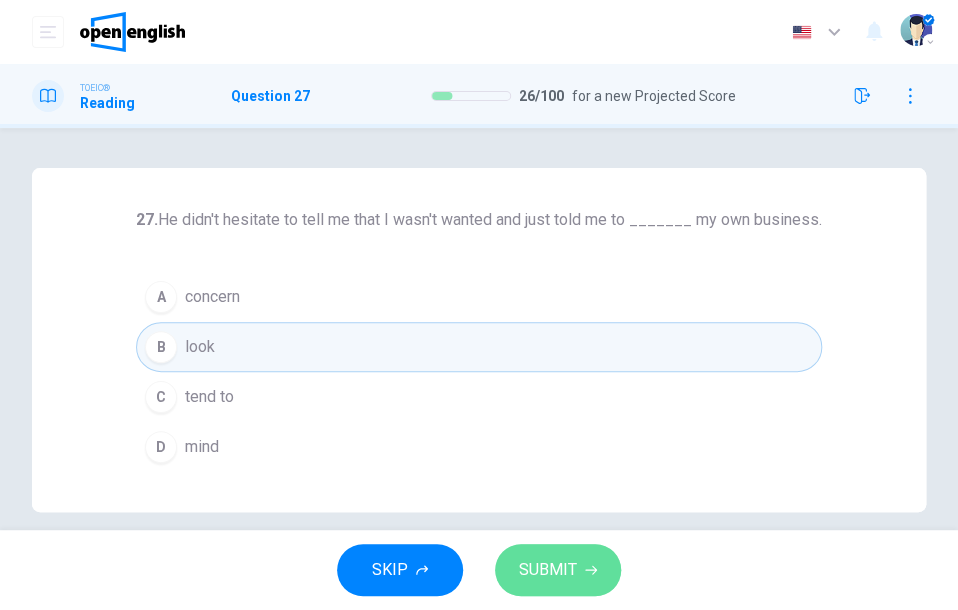 click on "SUBMIT" at bounding box center (548, 570) 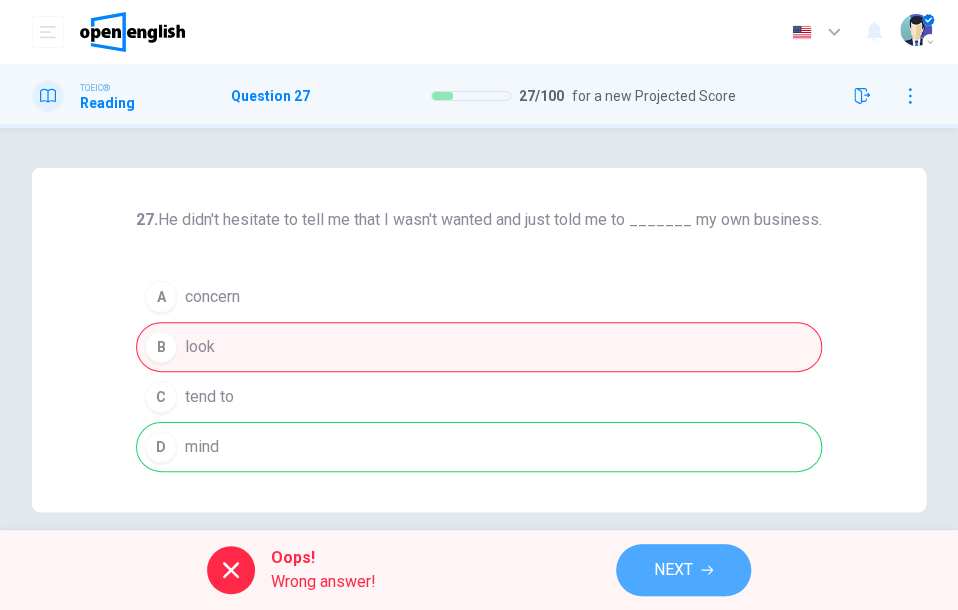 click on "NEXT" at bounding box center [673, 570] 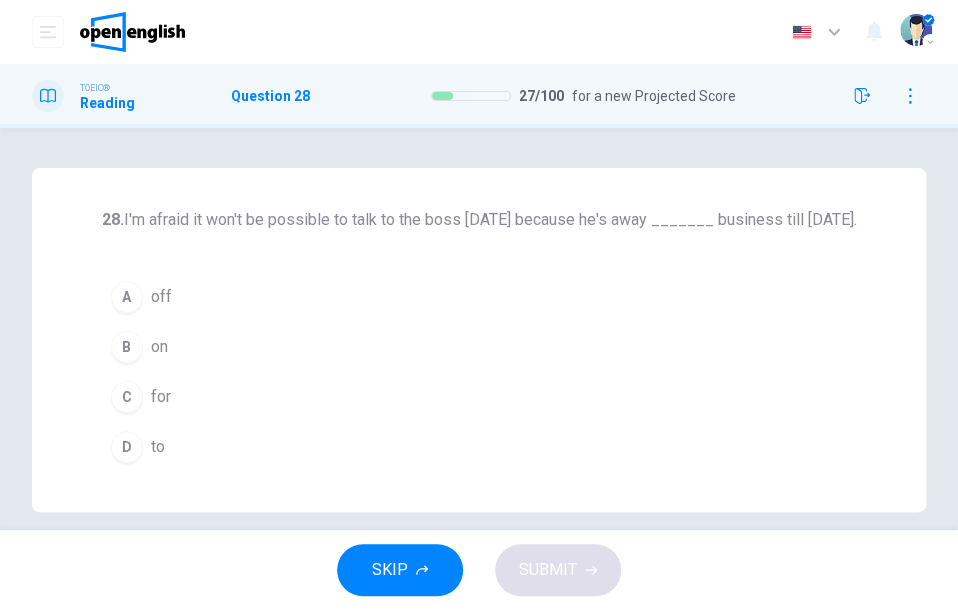 click on "for" at bounding box center [161, 397] 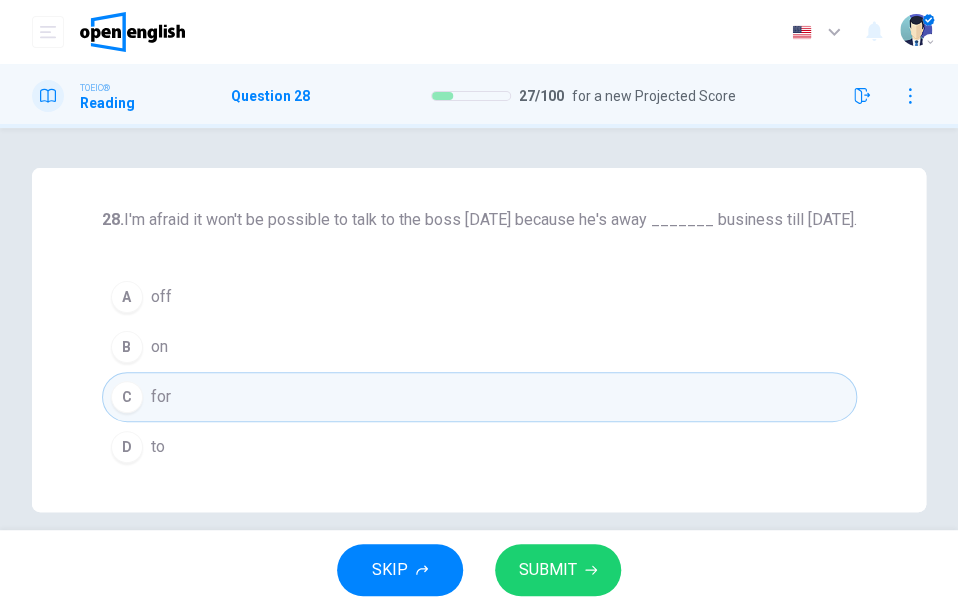click on "SUBMIT" at bounding box center [548, 570] 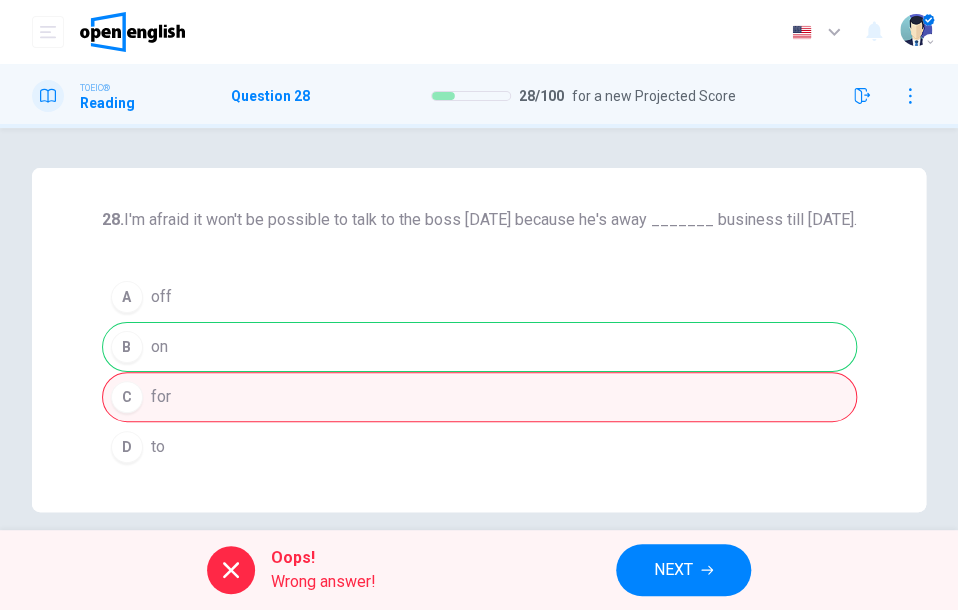 click on "NEXT" at bounding box center (673, 570) 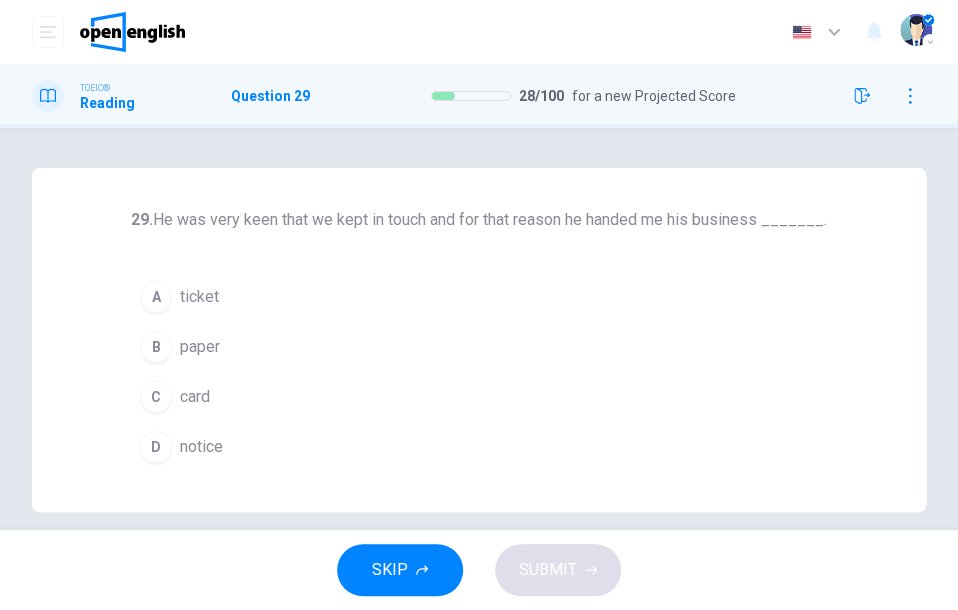 click on "C card" at bounding box center [479, 397] 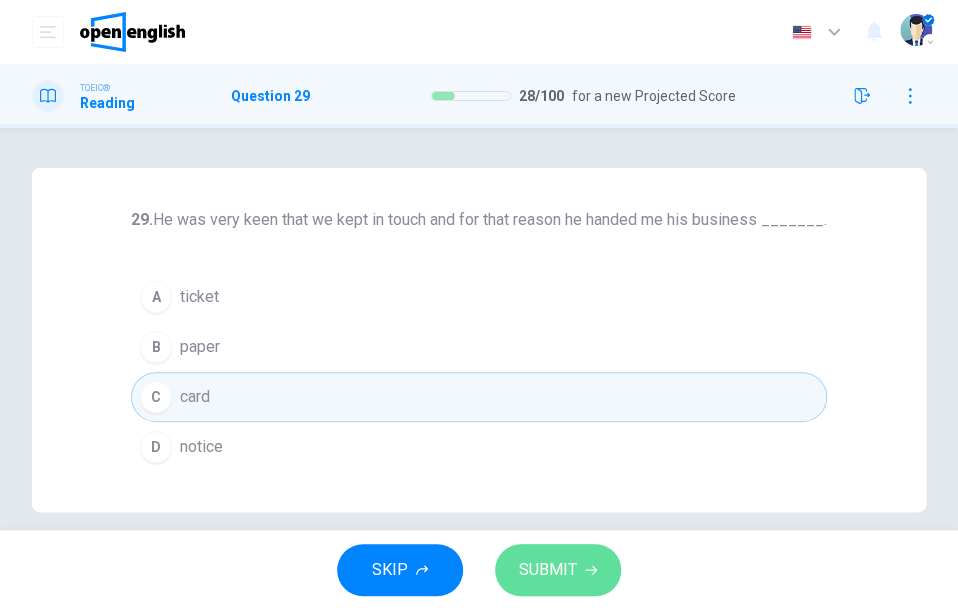 click on "SUBMIT" at bounding box center (548, 570) 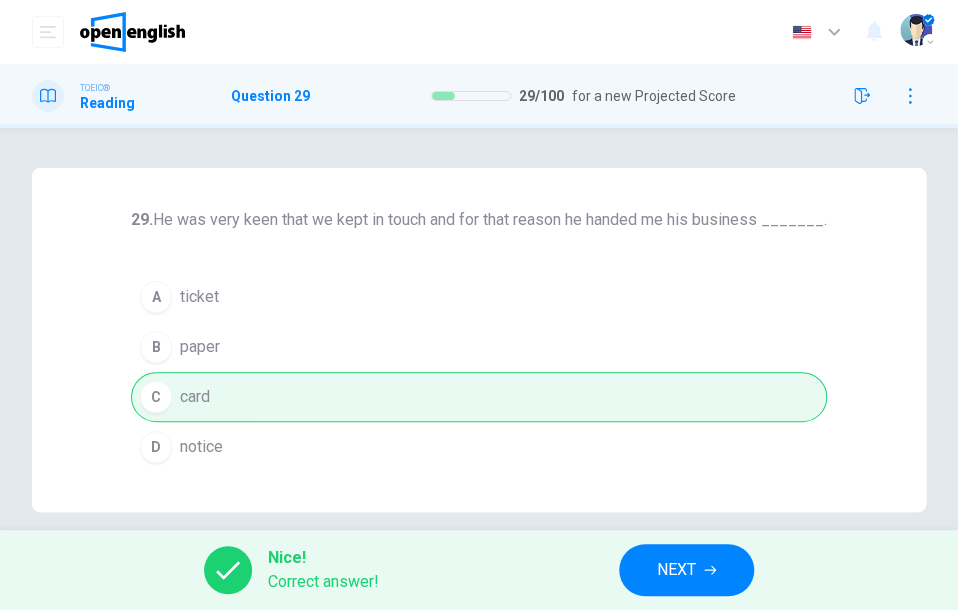 click on "NEXT" at bounding box center [676, 570] 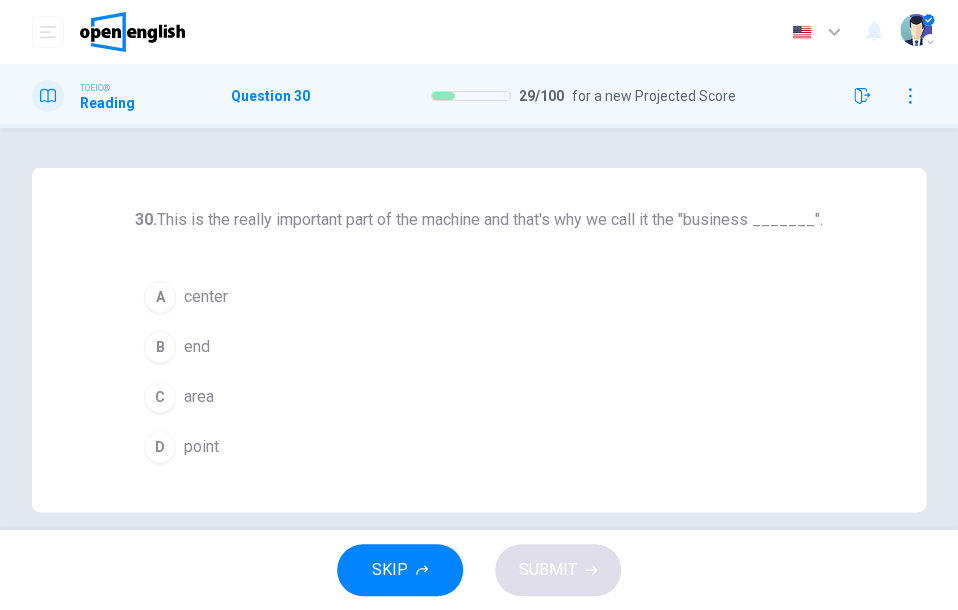 click on "center" at bounding box center (206, 297) 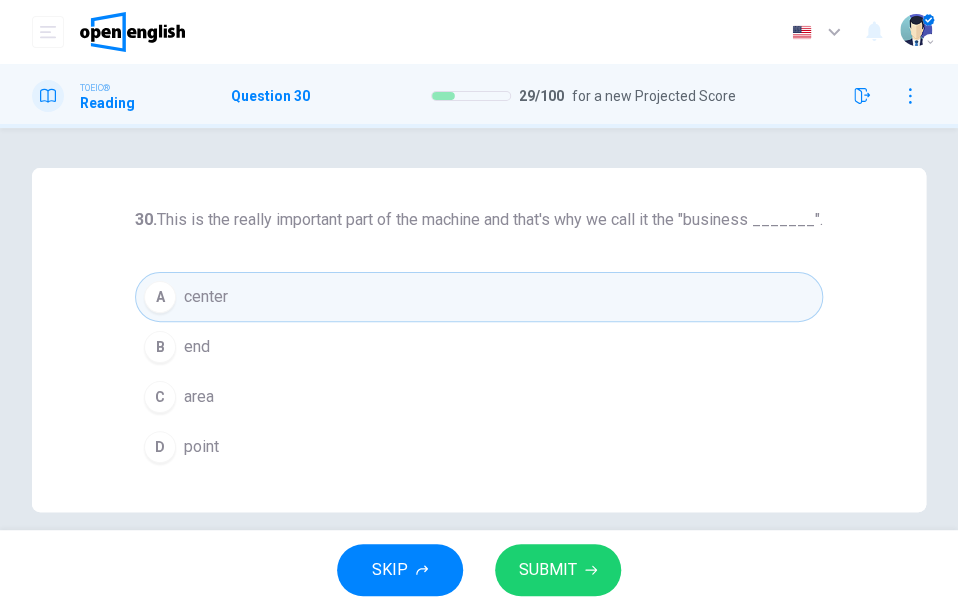 click on "point" at bounding box center [201, 447] 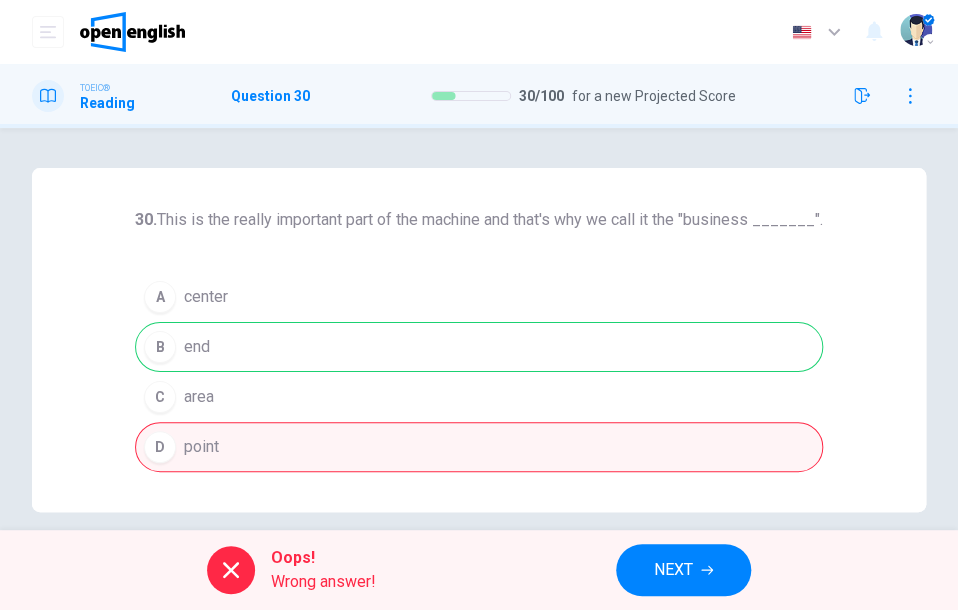 click on "NEXT" at bounding box center (673, 570) 